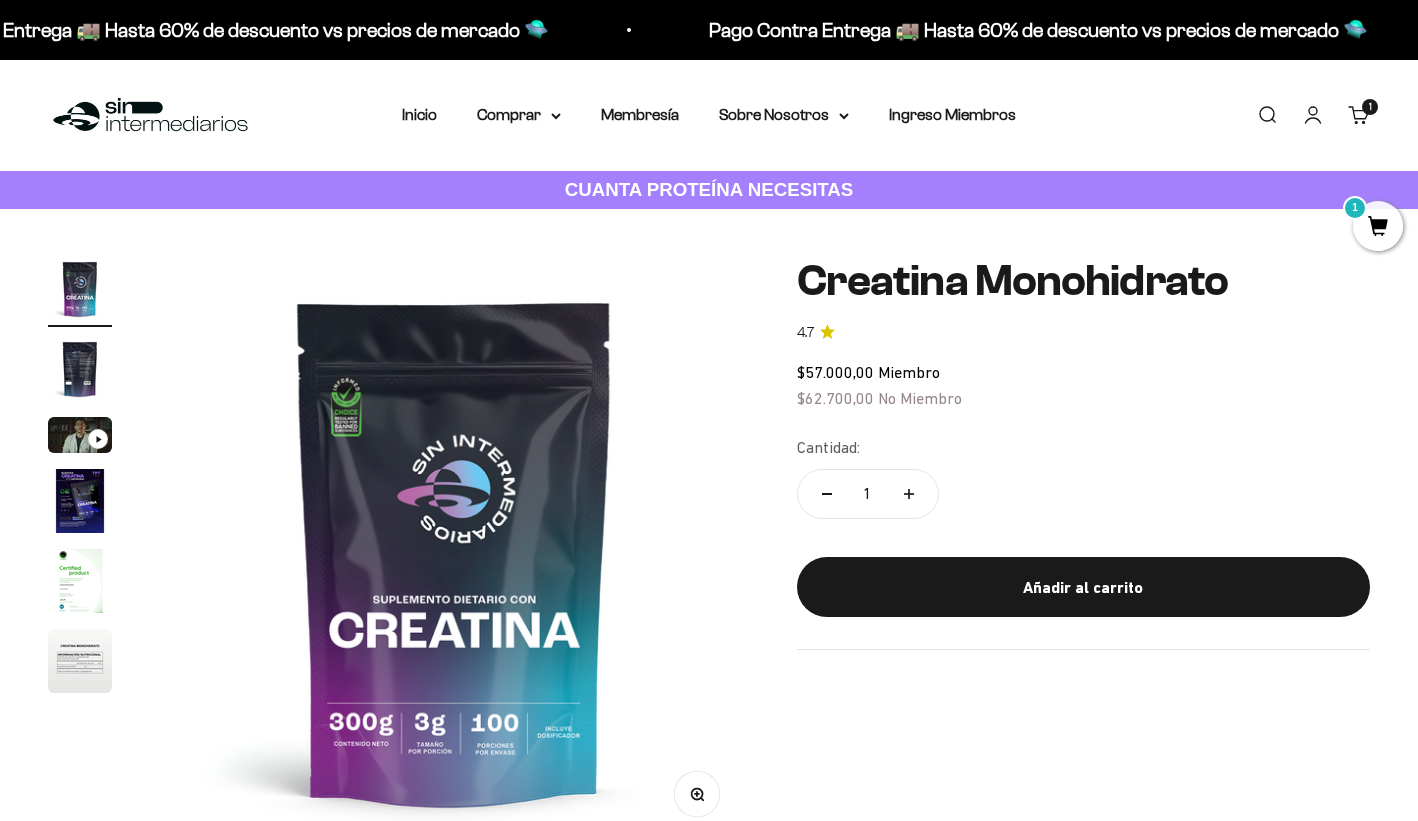 scroll, scrollTop: 0, scrollLeft: 0, axis: both 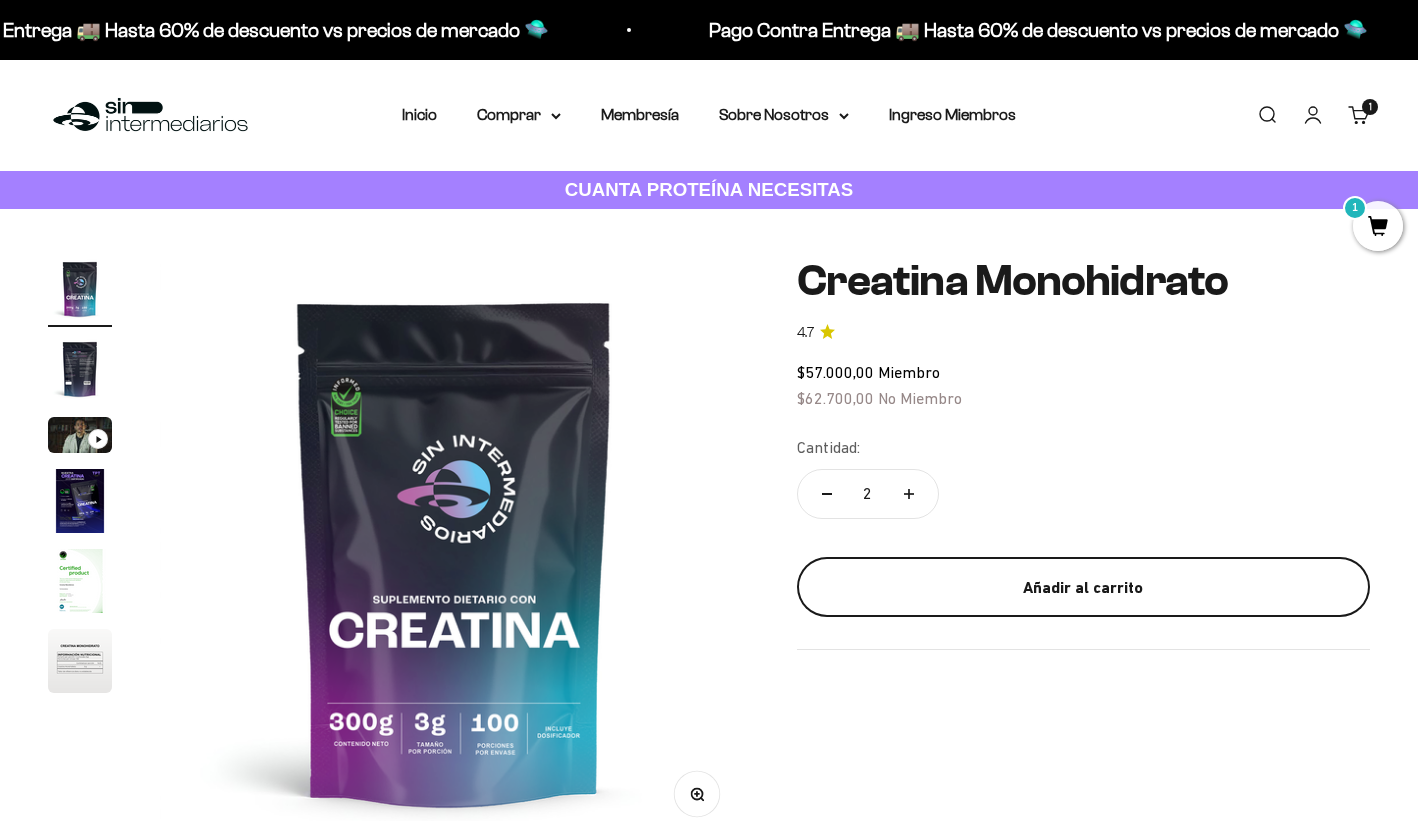click on "Añadir al carrito" at bounding box center [1083, 588] 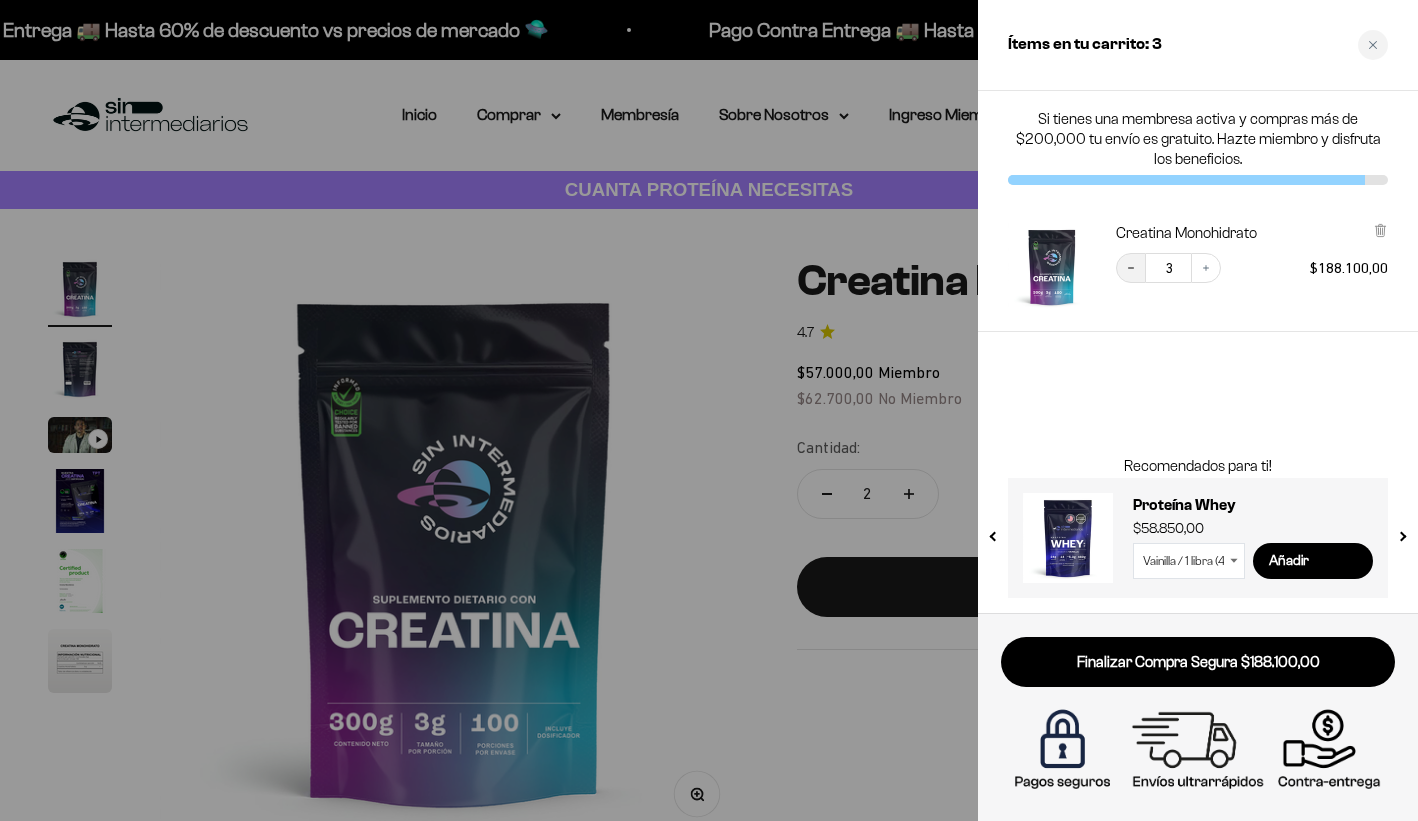 click on "Decrease quantity" at bounding box center [1131, 268] 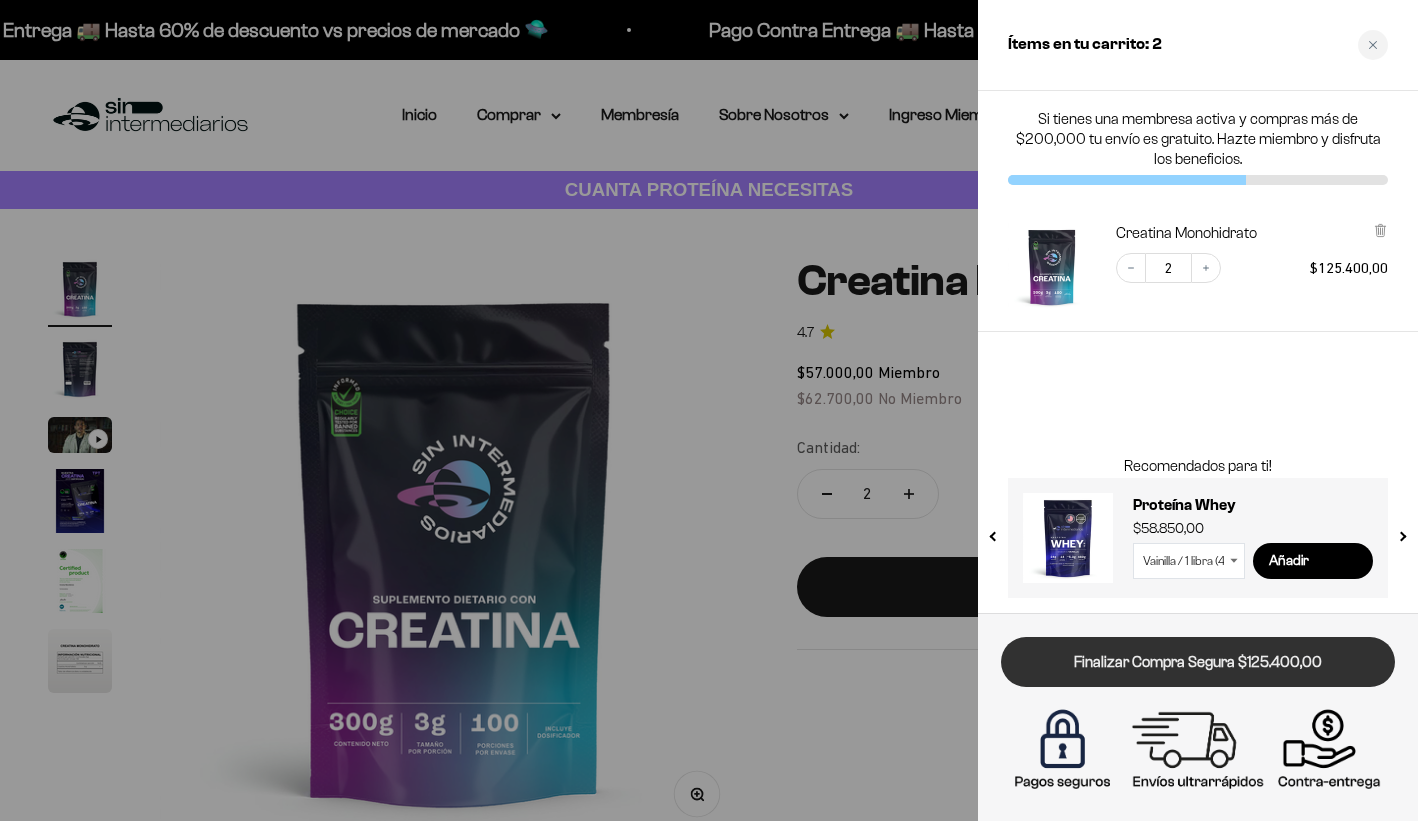 click on "Finalizar Compra Segura $125.400,00" at bounding box center (1198, 662) 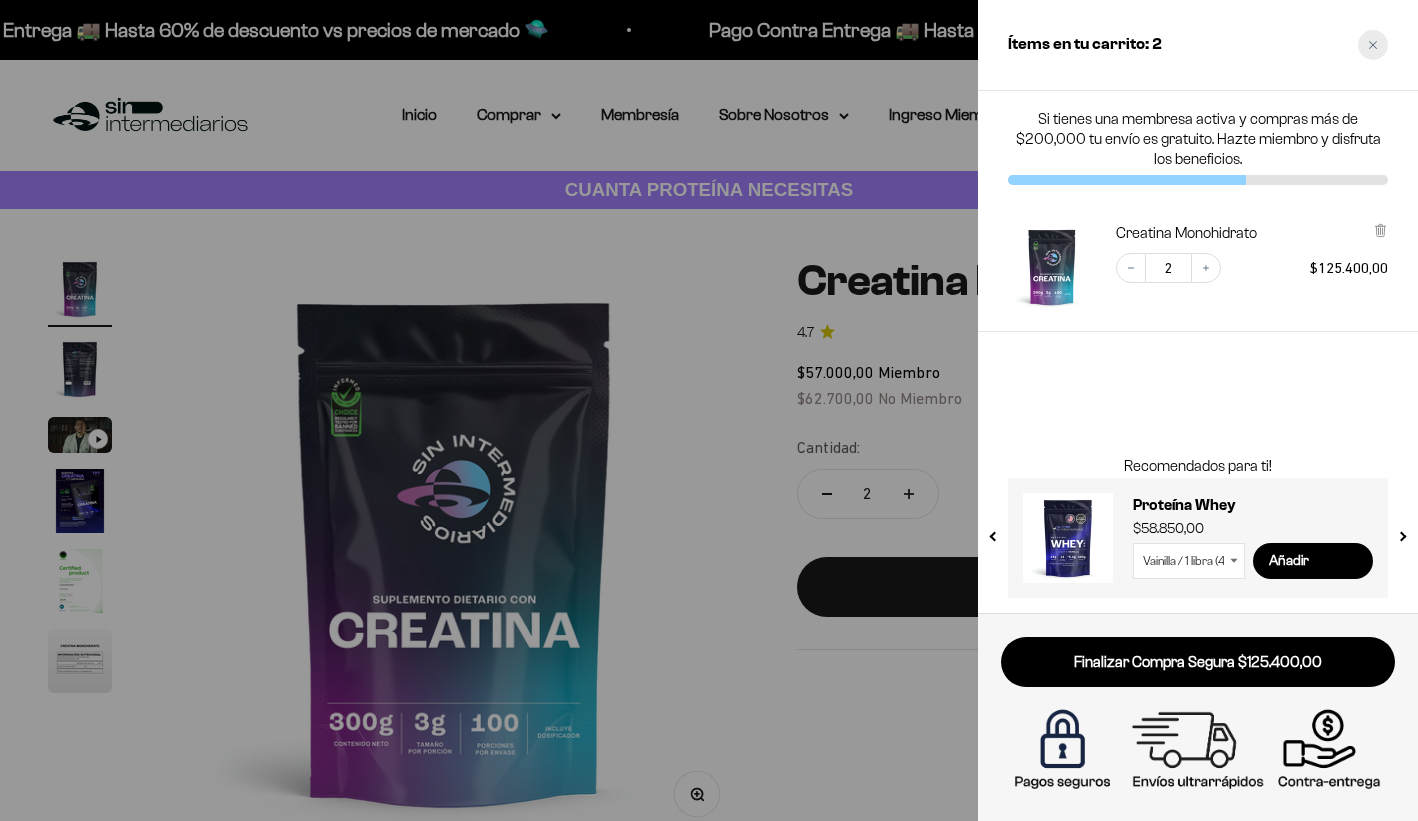 click 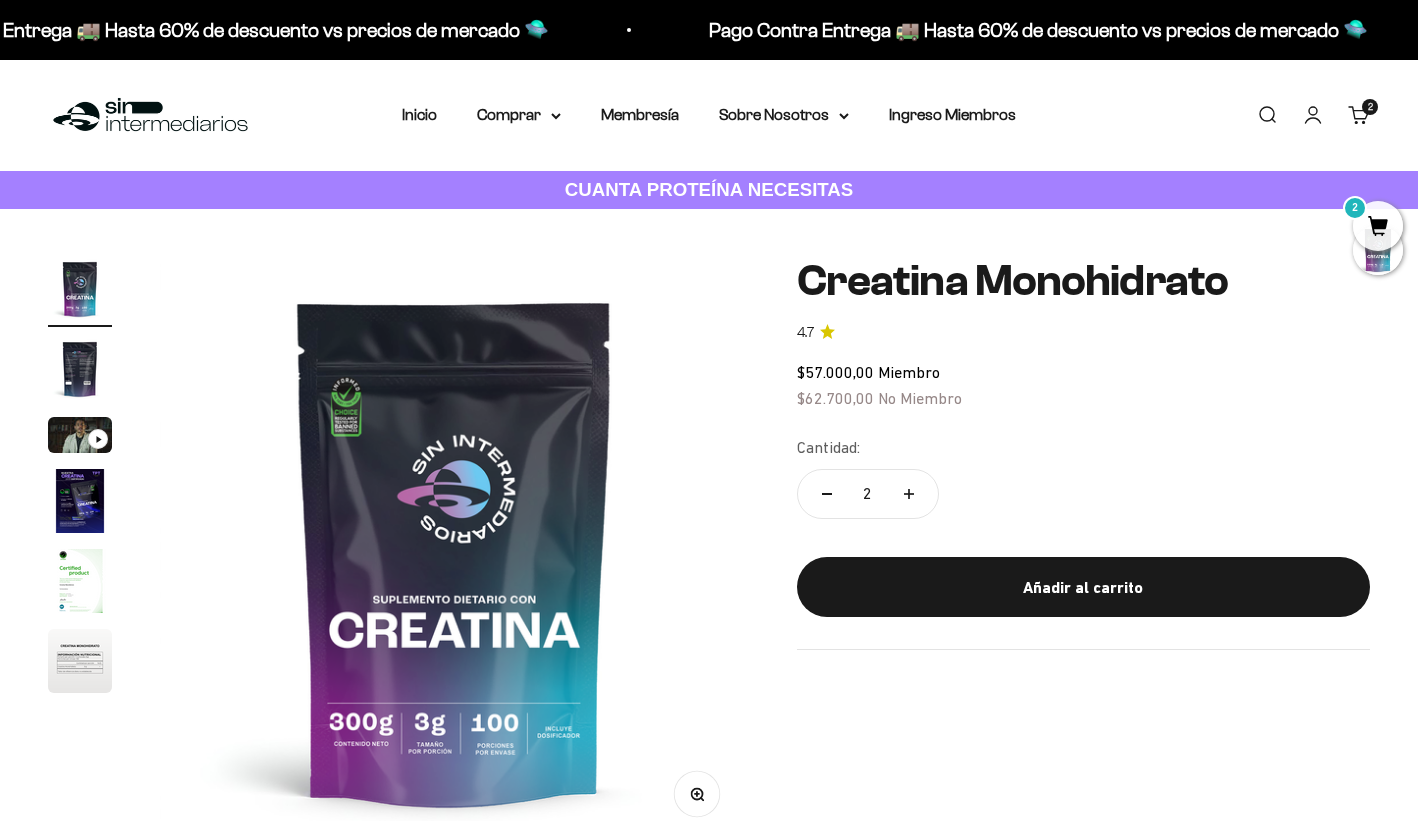 click at bounding box center [80, 369] 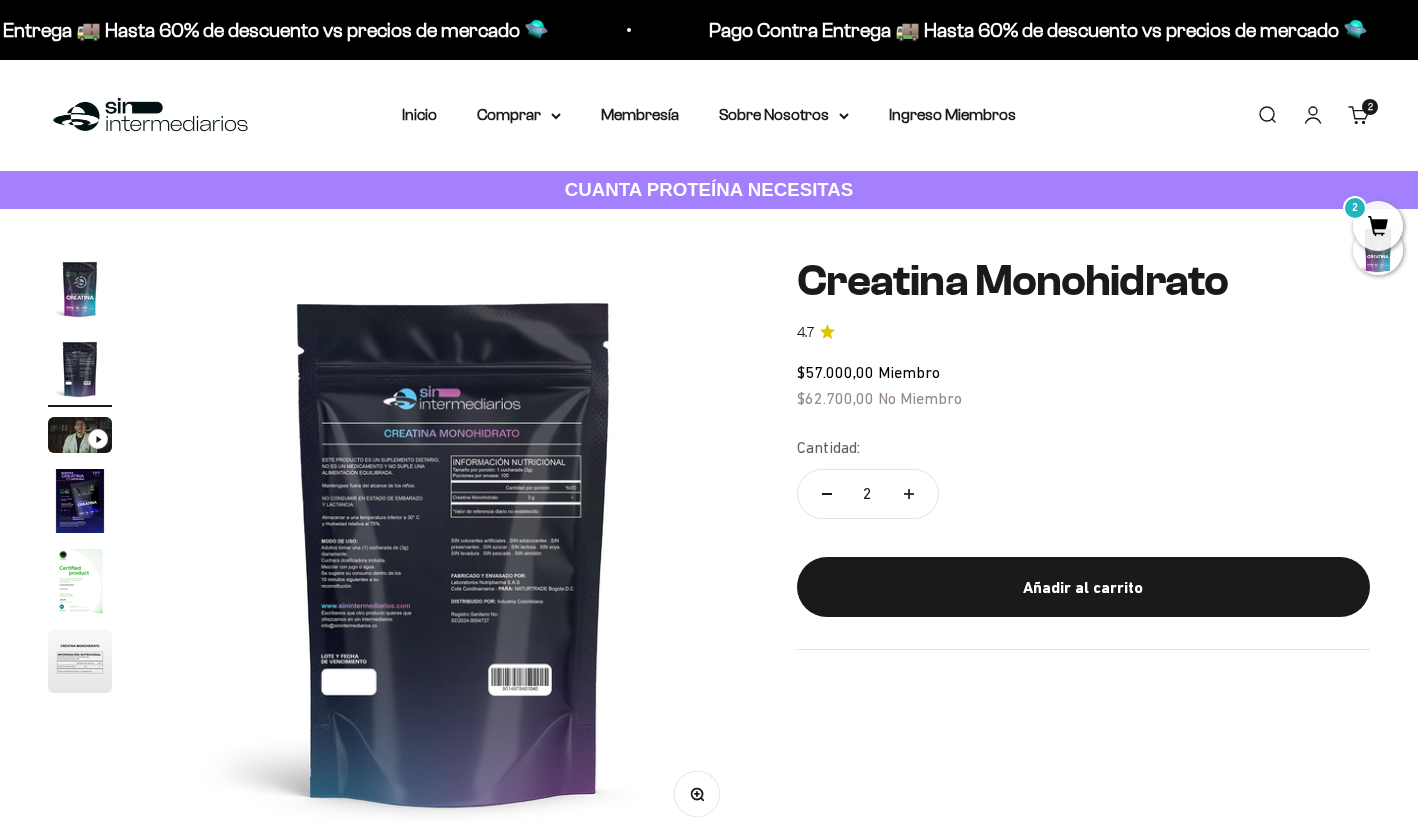 click at bounding box center (454, 551) 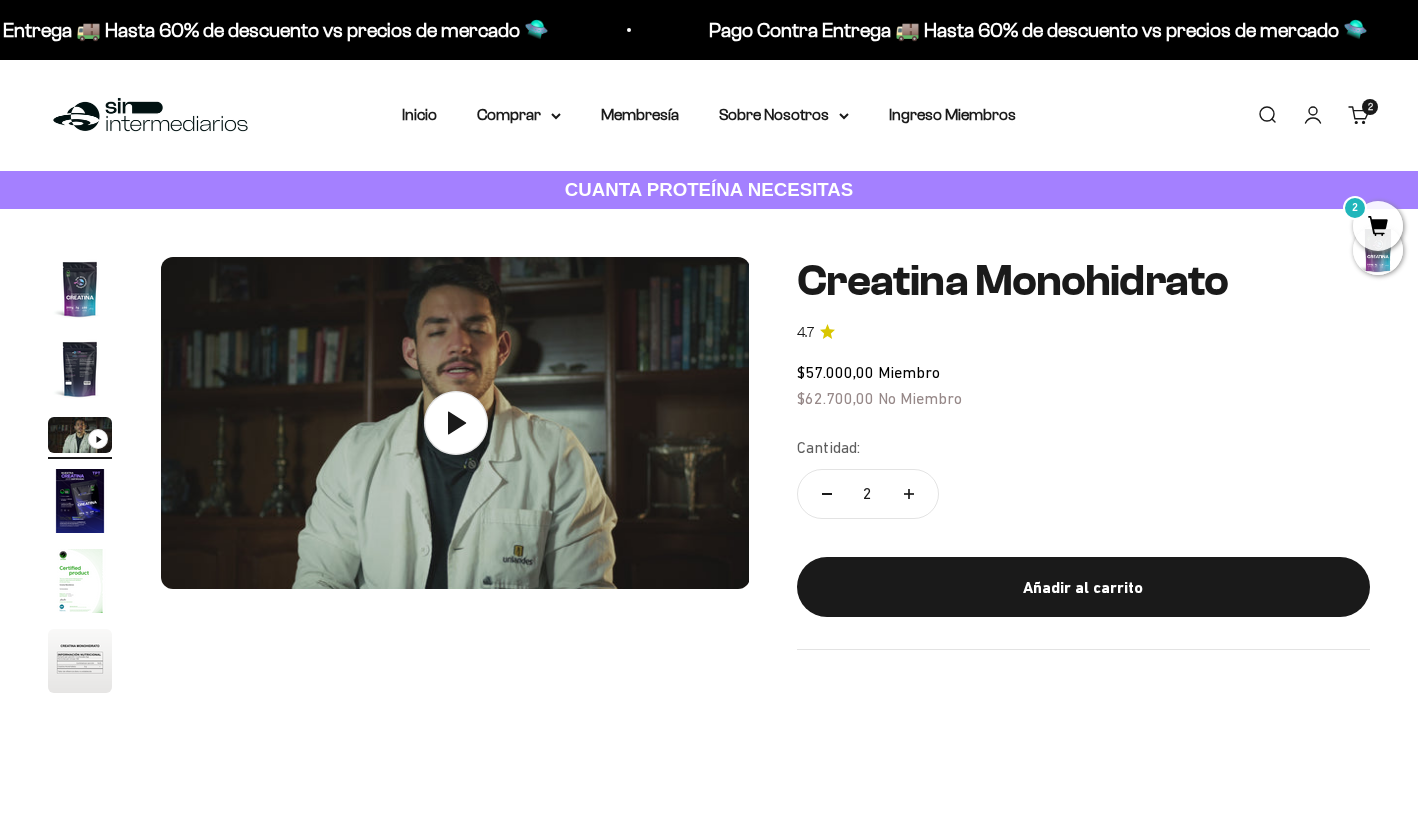 scroll, scrollTop: 0, scrollLeft: 1225, axis: horizontal 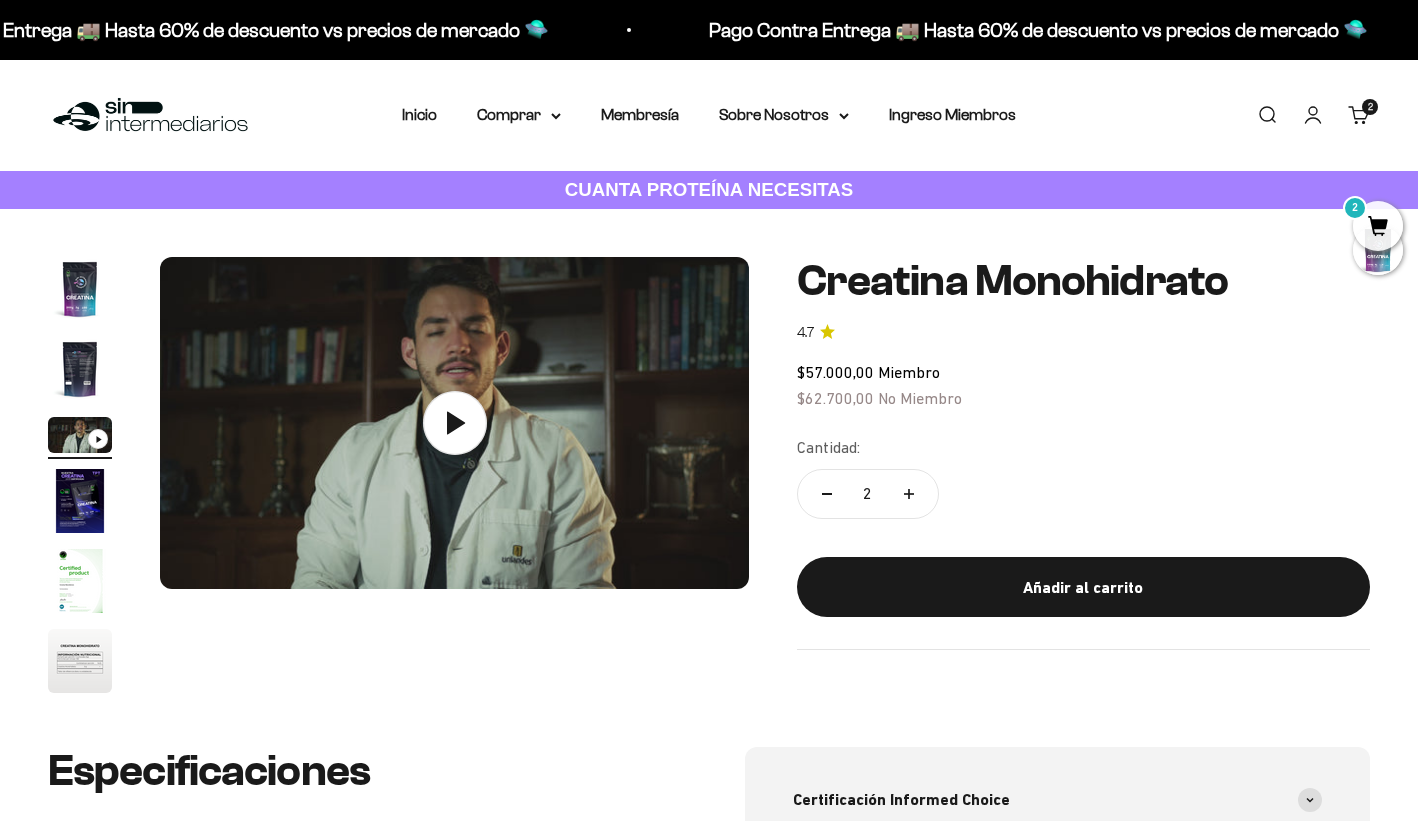 click at bounding box center [80, 369] 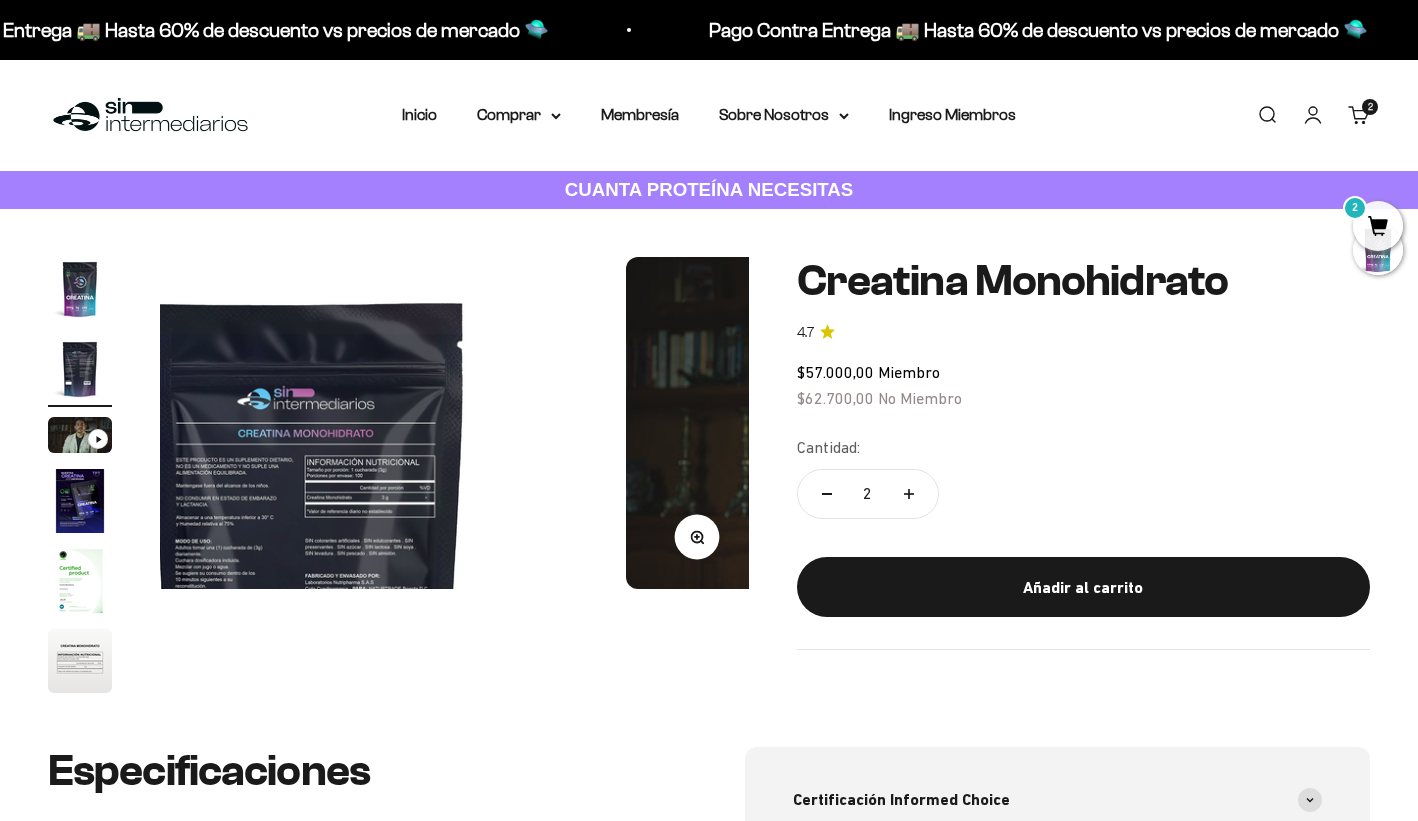 scroll, scrollTop: 0, scrollLeft: 613, axis: horizontal 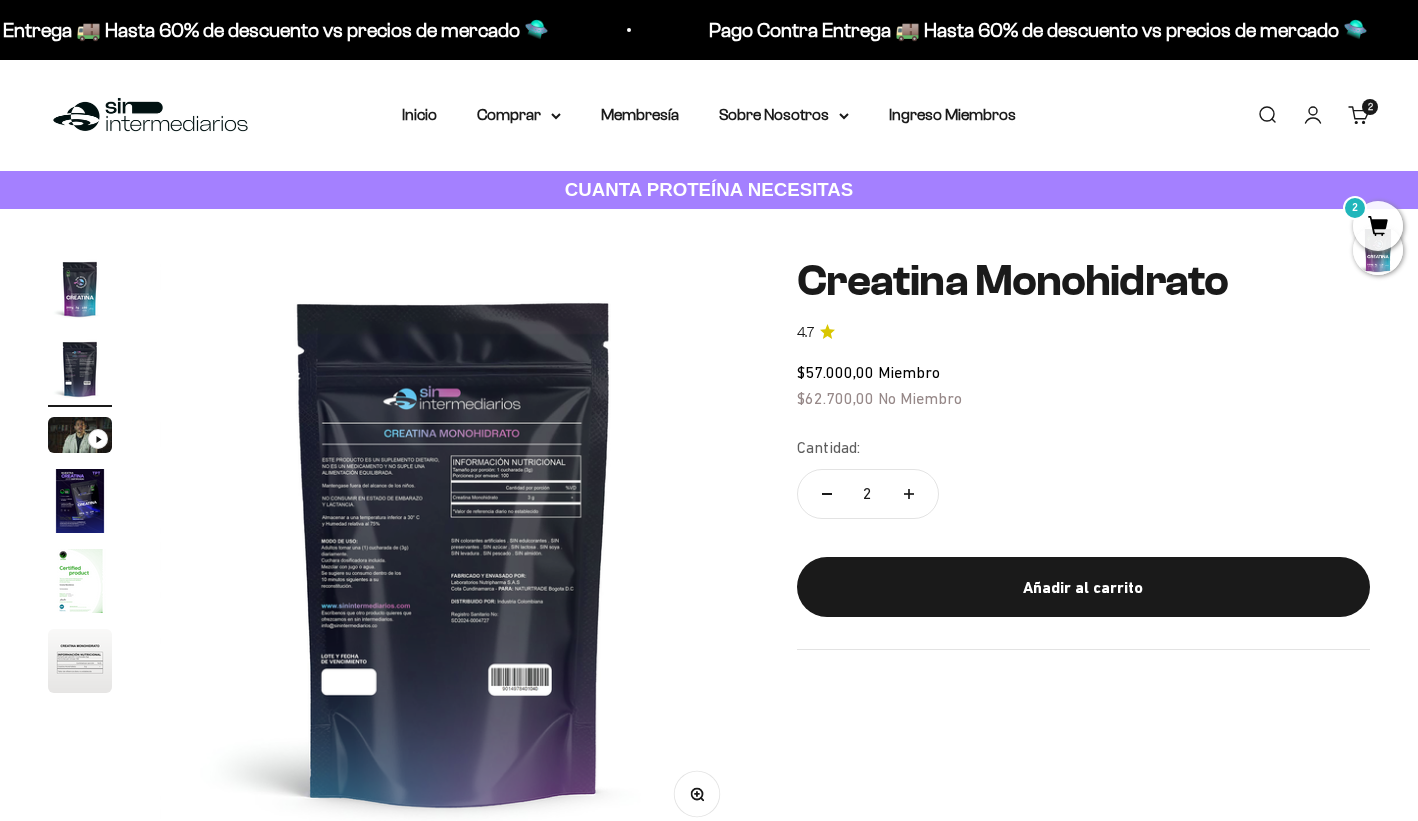 click 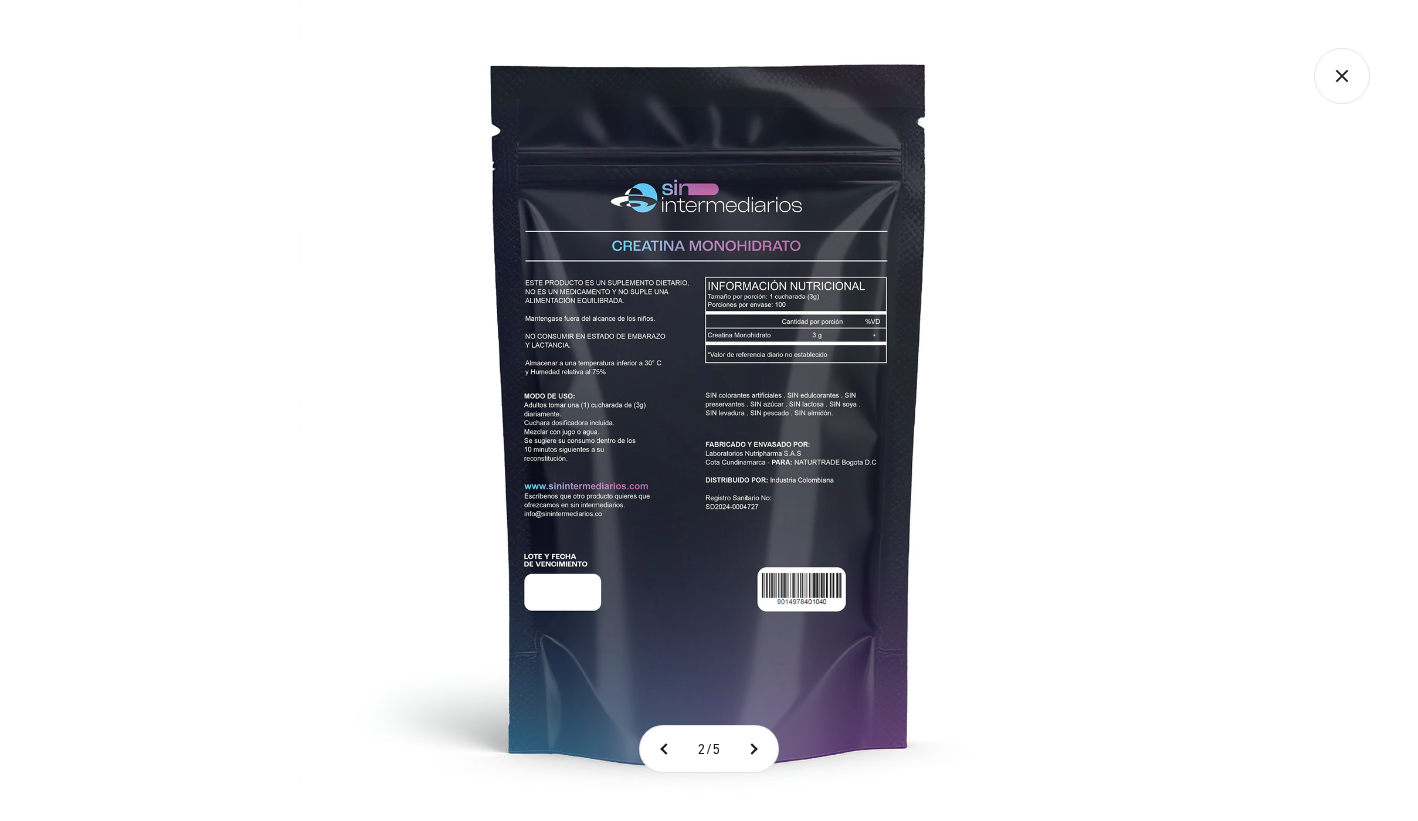 click at bounding box center (709, 410) 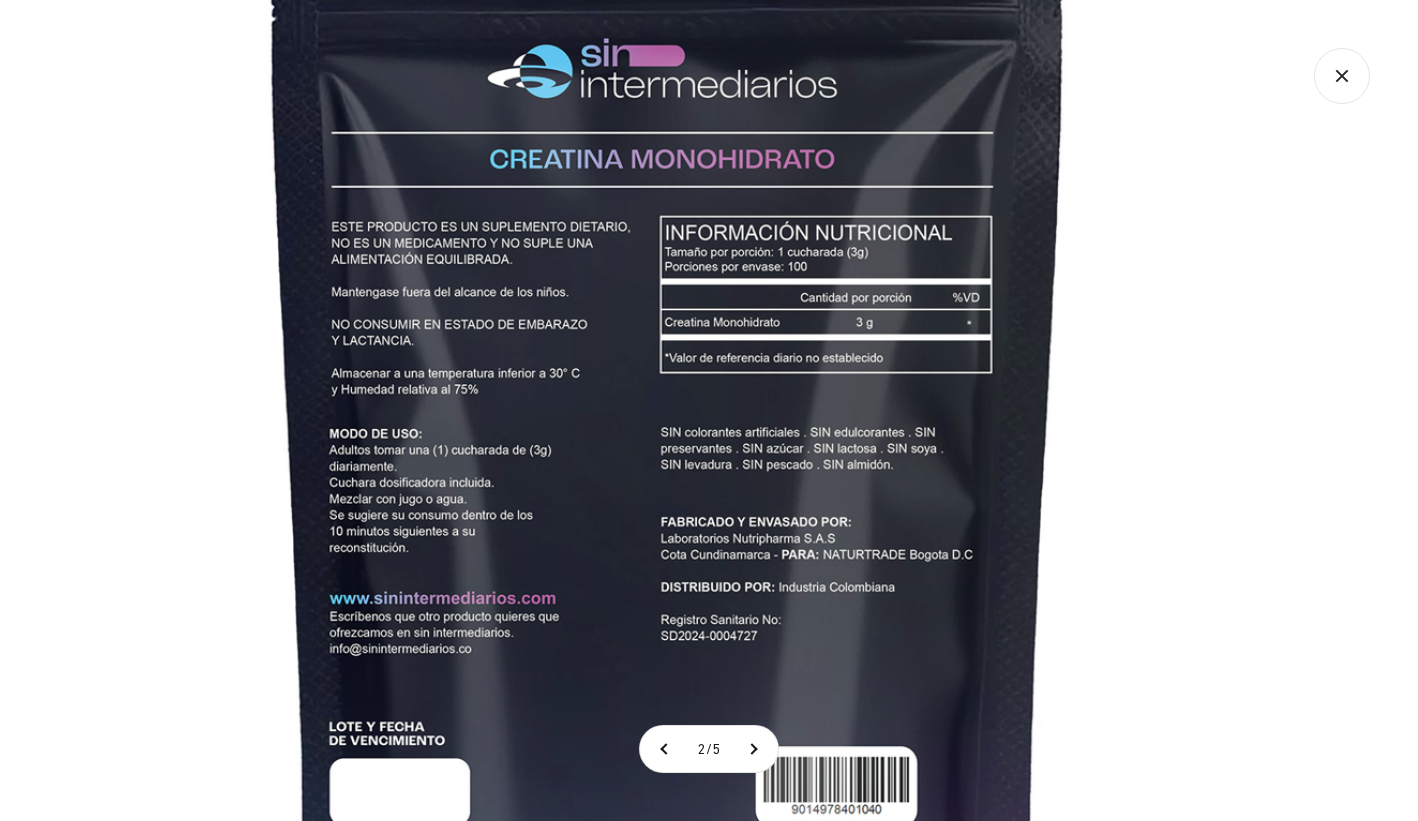 click at bounding box center [668, 460] 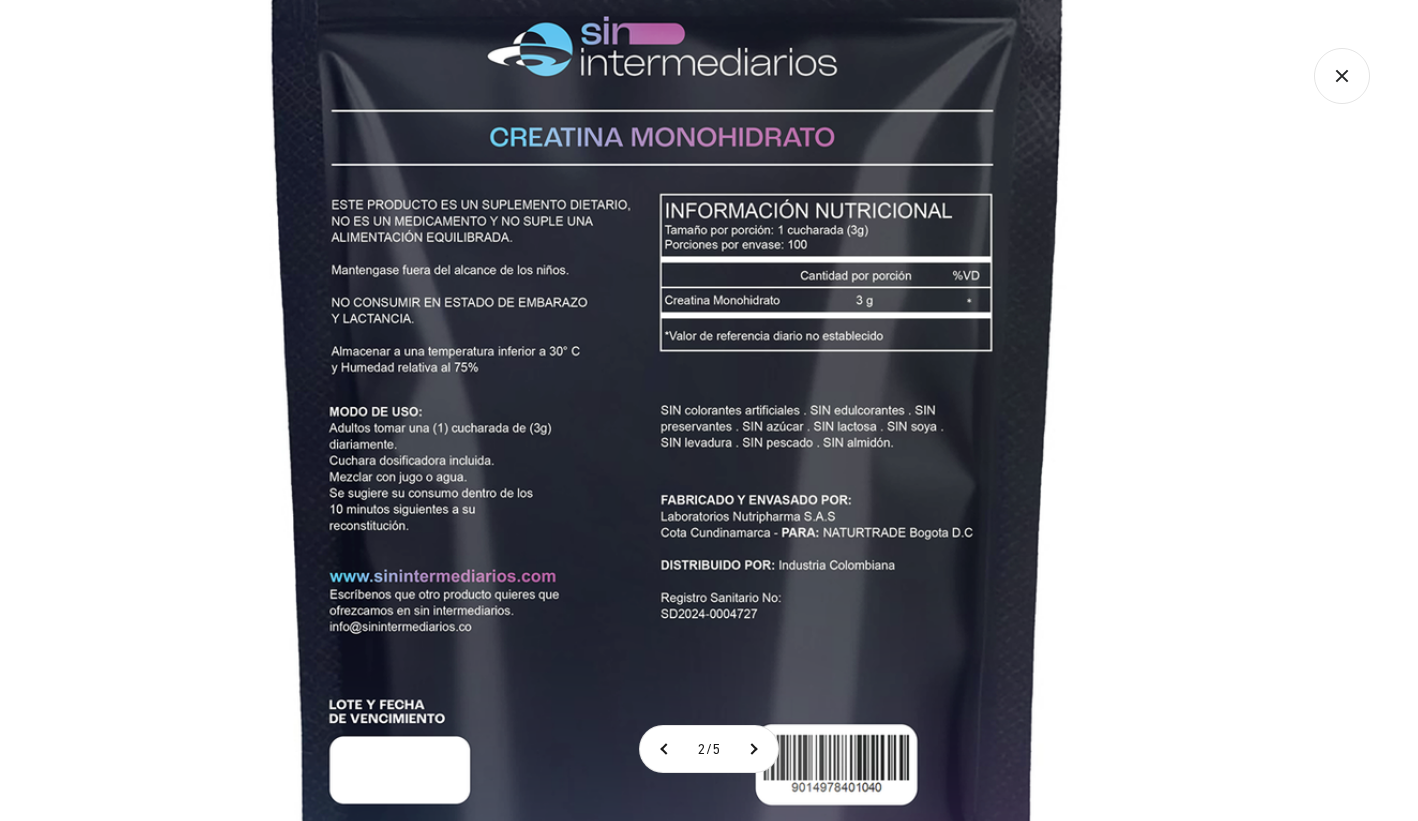 click at bounding box center [668, 438] 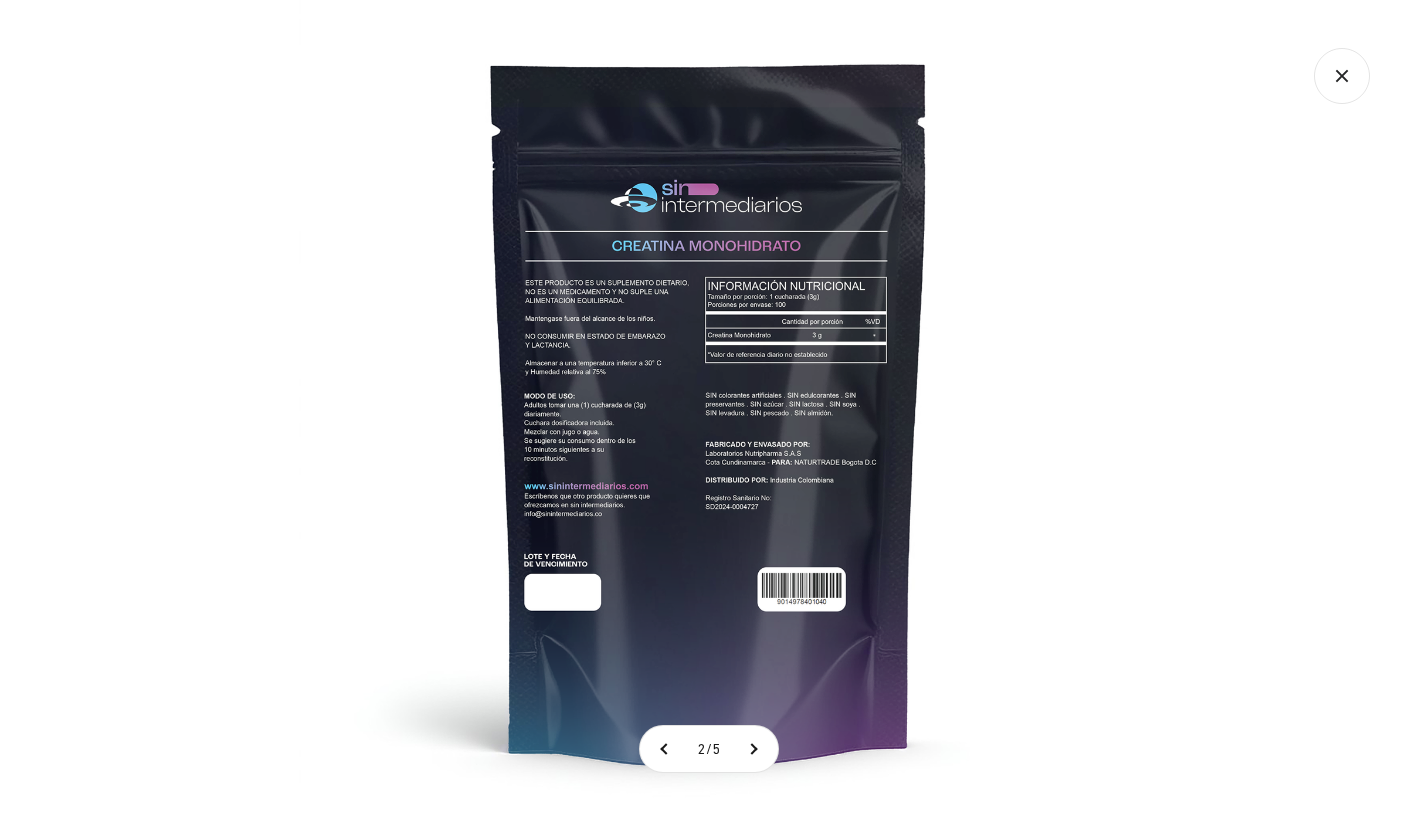 click 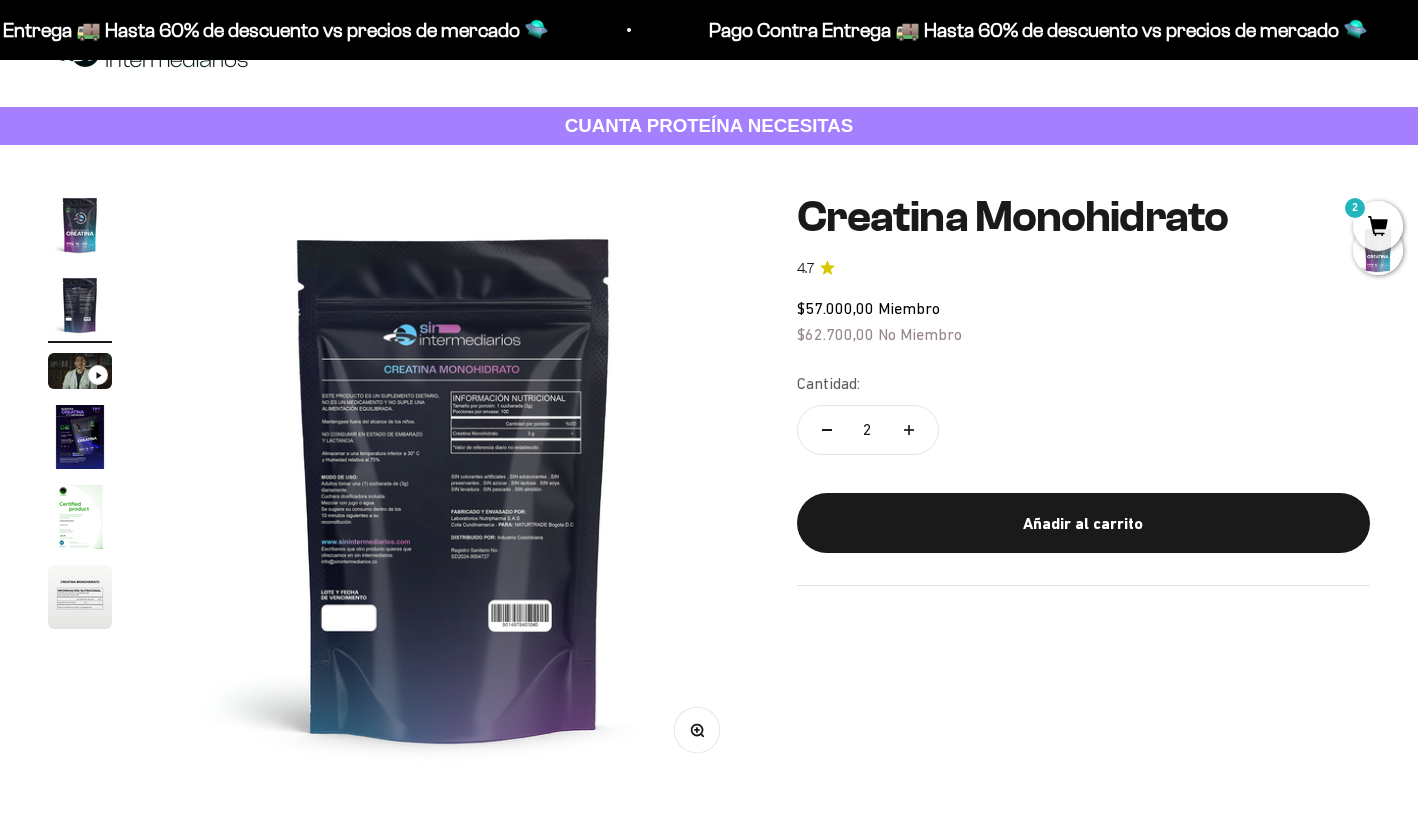 scroll, scrollTop: 97, scrollLeft: 0, axis: vertical 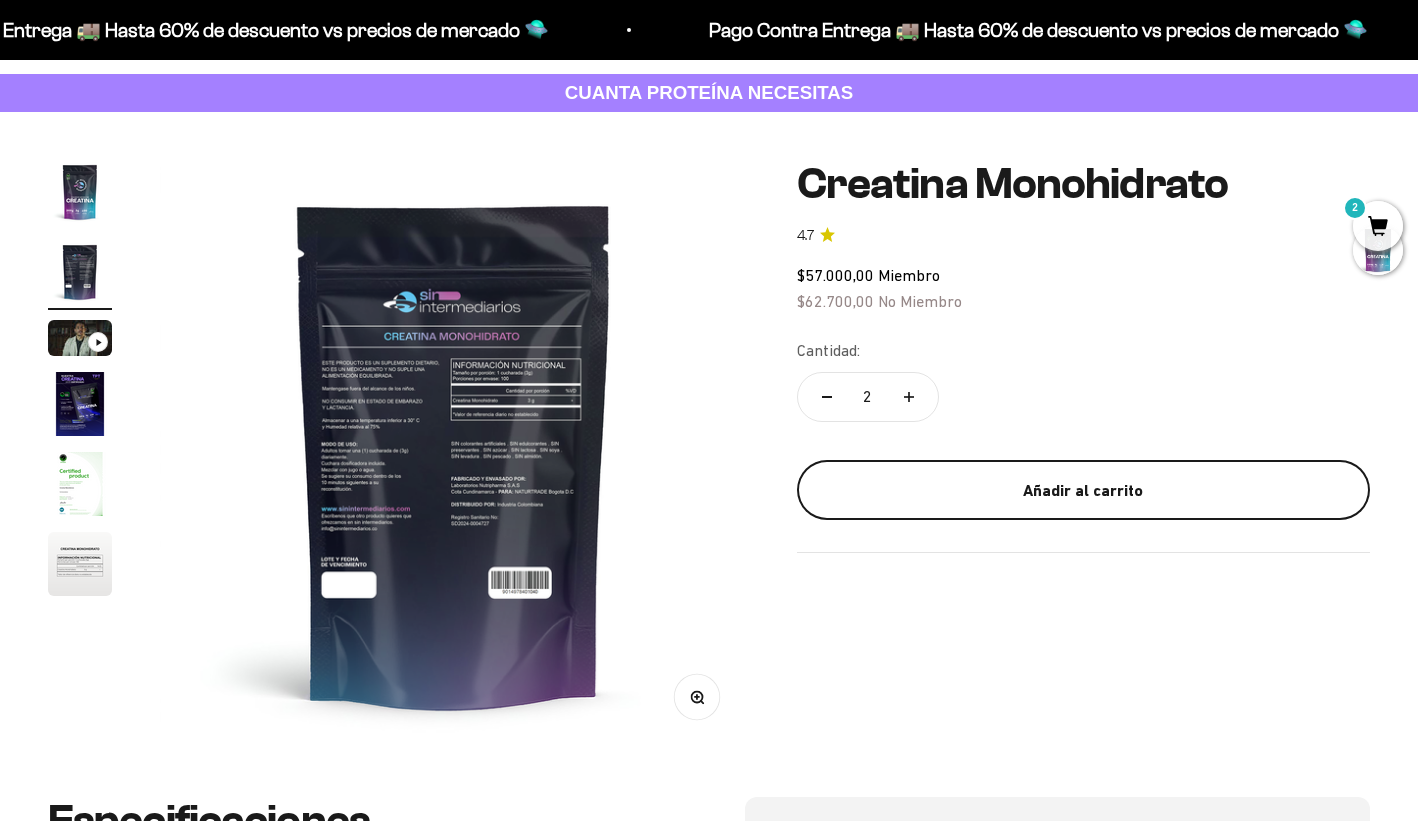 click on "Añadir al carrito" at bounding box center (1083, 491) 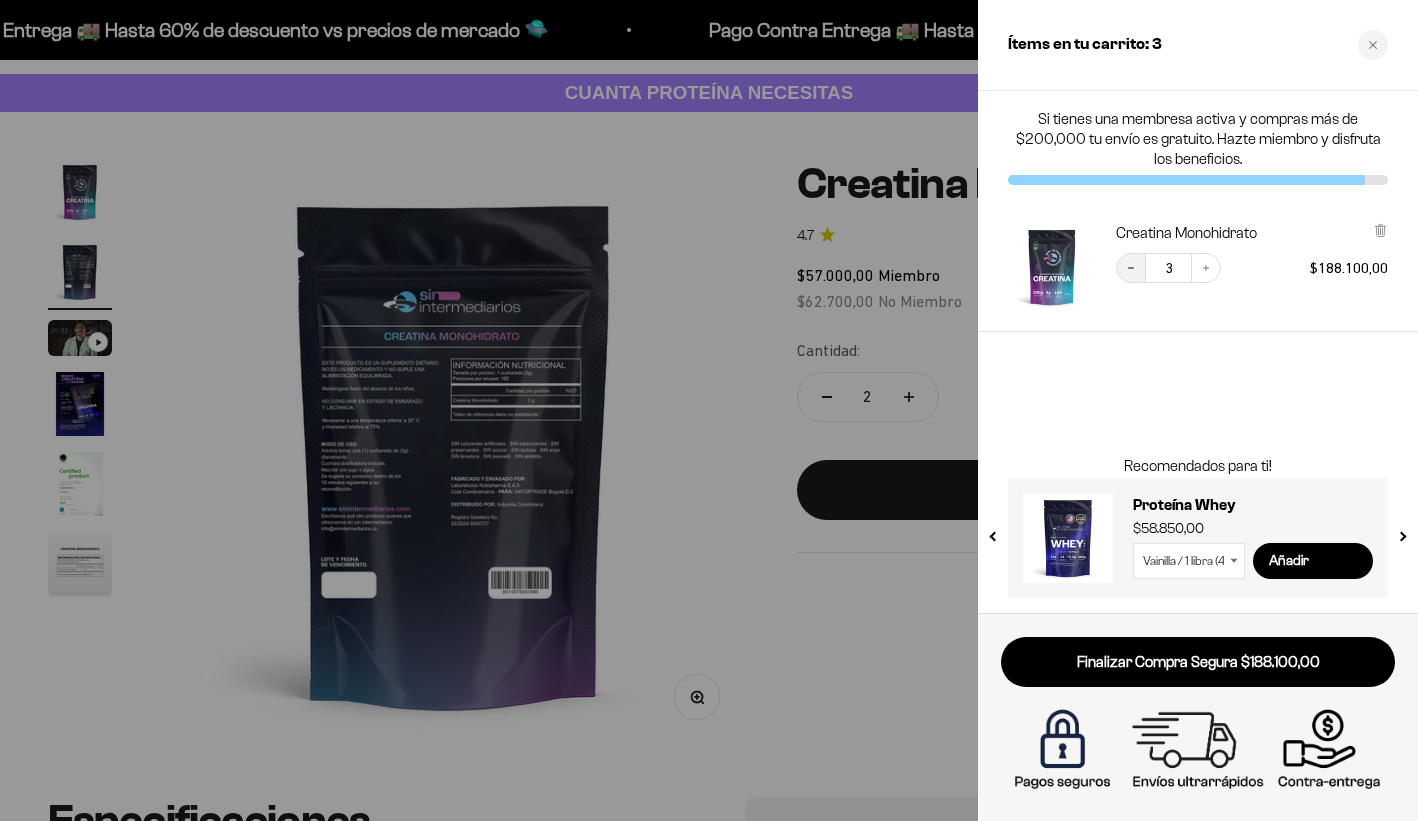 click on "Decrease quantity" at bounding box center [1131, 268] 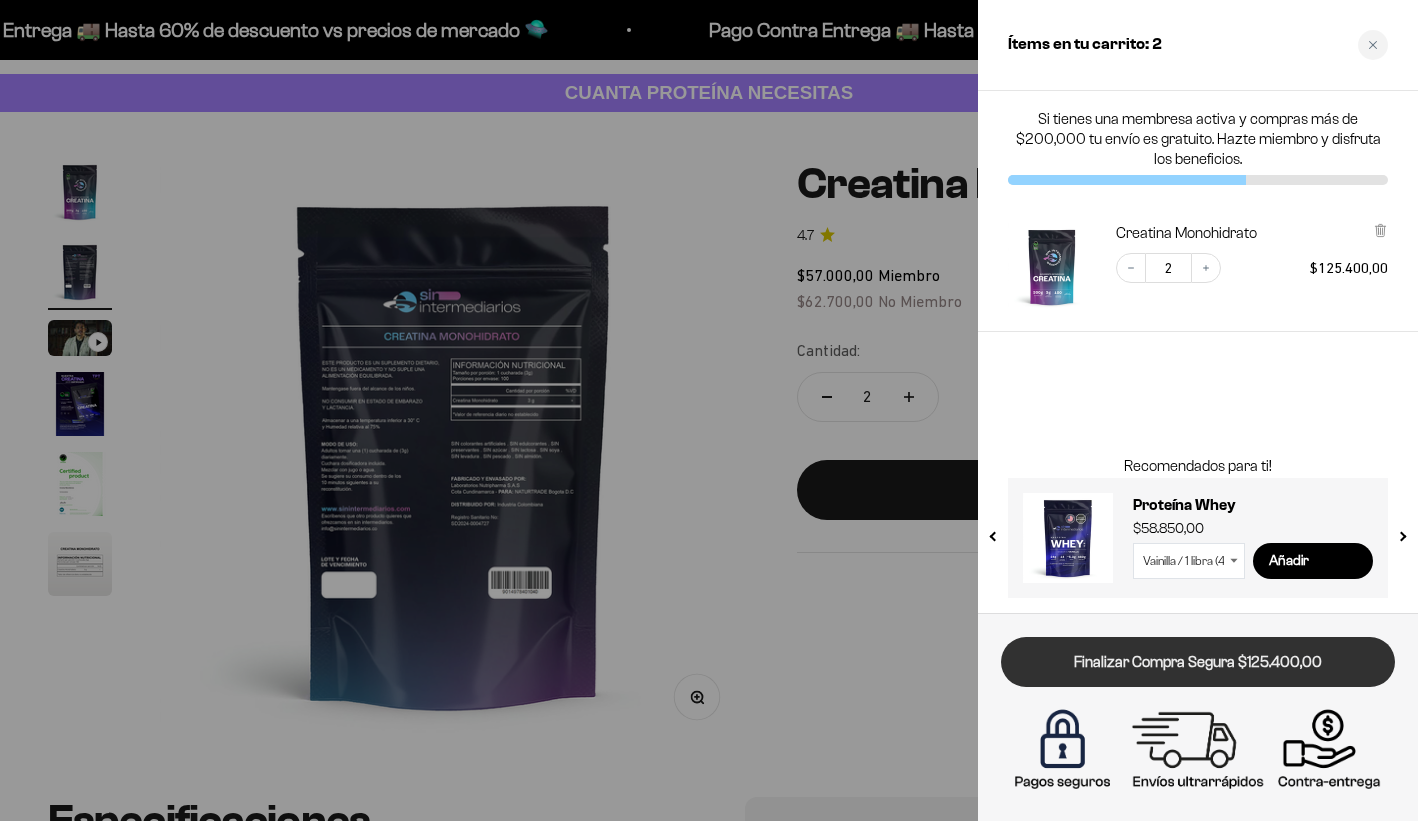 click on "Finalizar Compra Segura $125.400,00" at bounding box center [1198, 662] 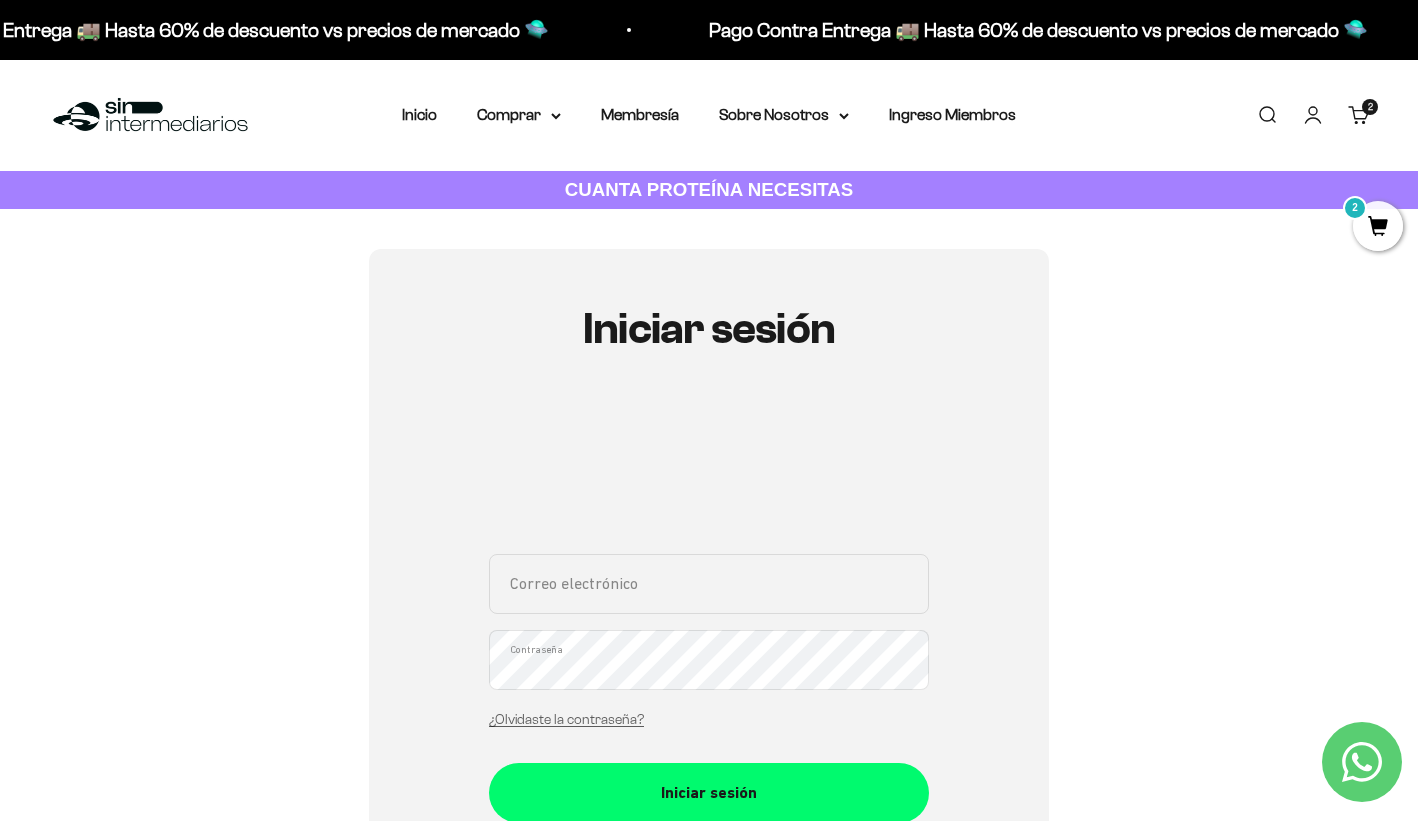 scroll, scrollTop: 0, scrollLeft: 0, axis: both 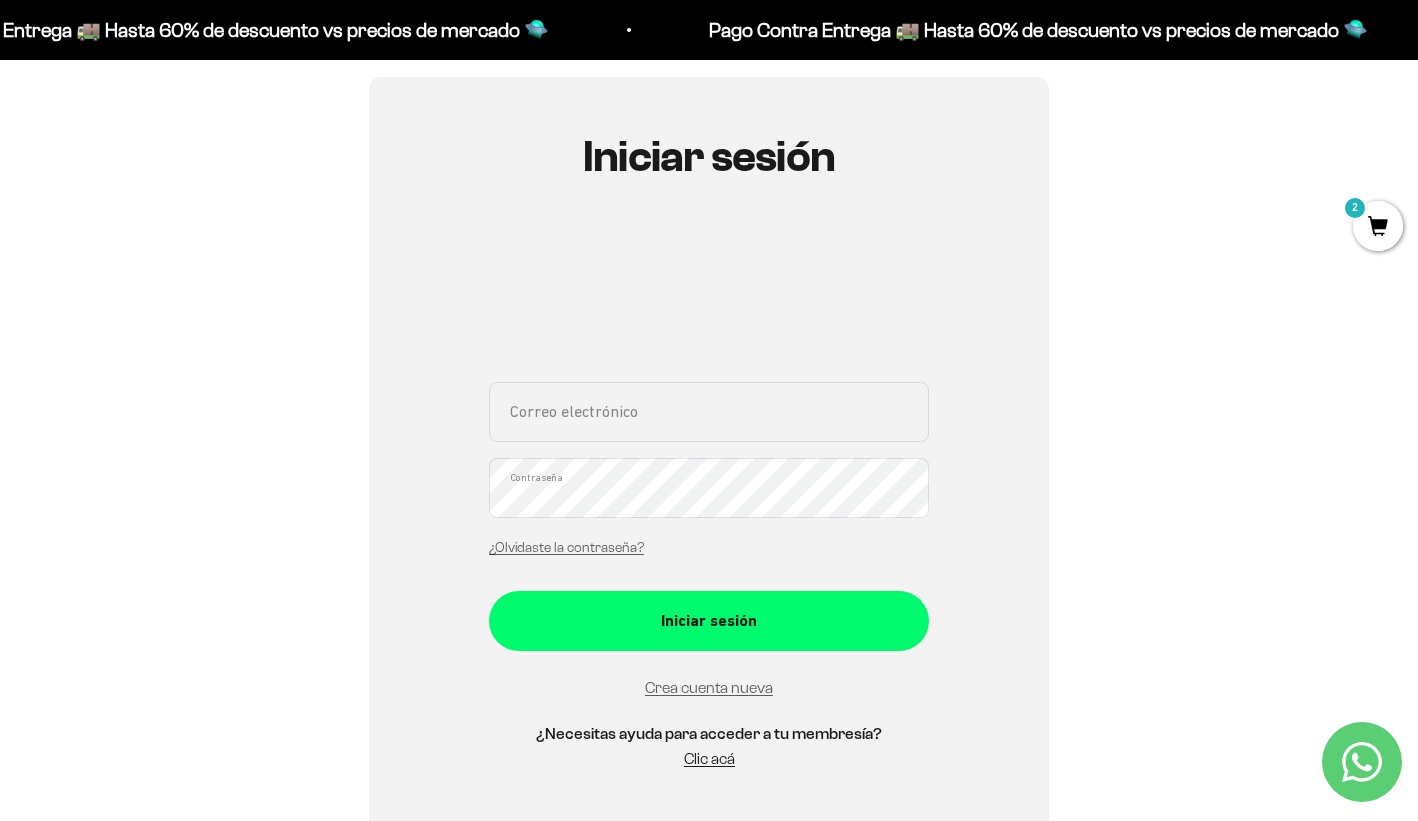 type on "tuti_ese@hotmail.com" 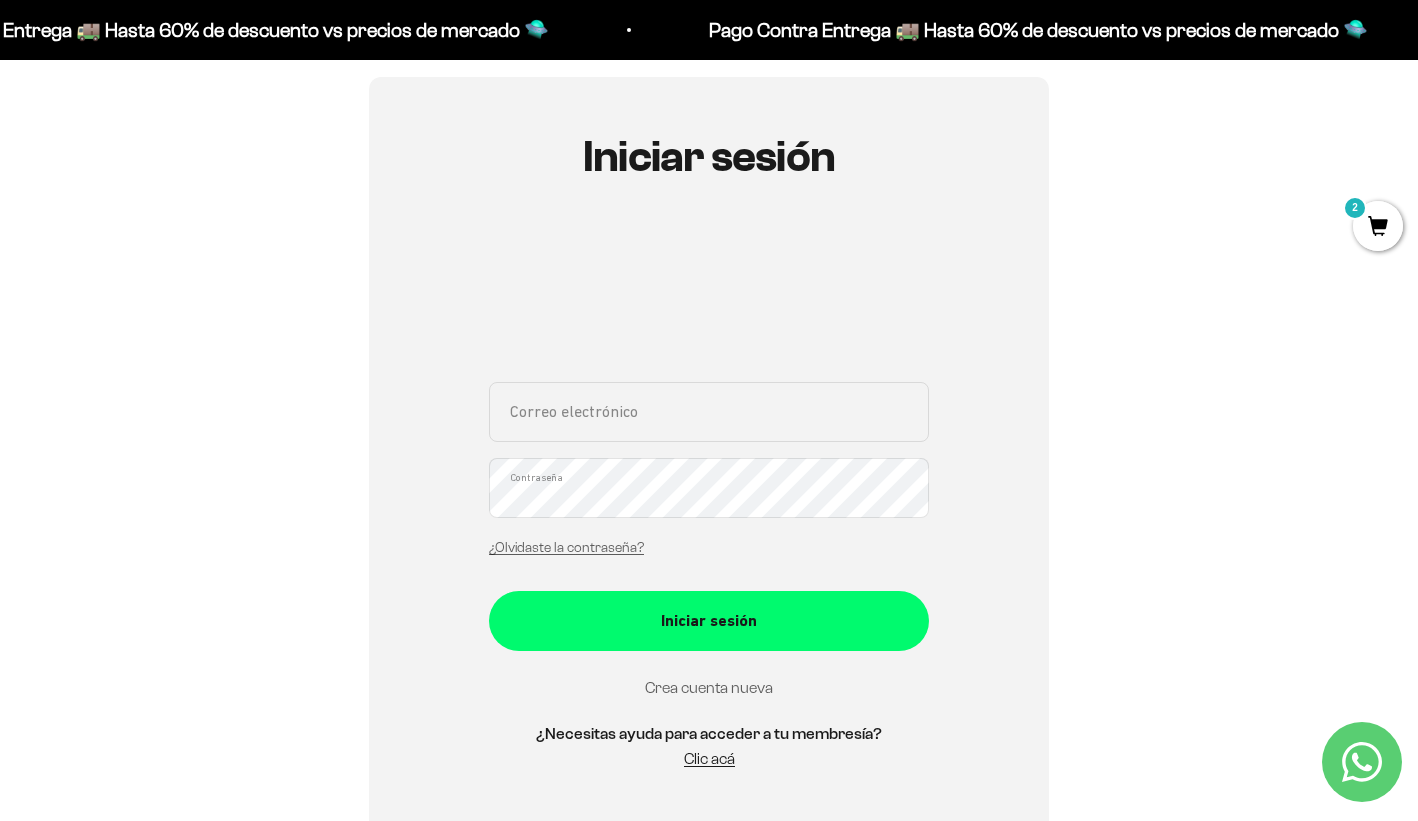 click on "Crea cuenta nueva" at bounding box center (709, 687) 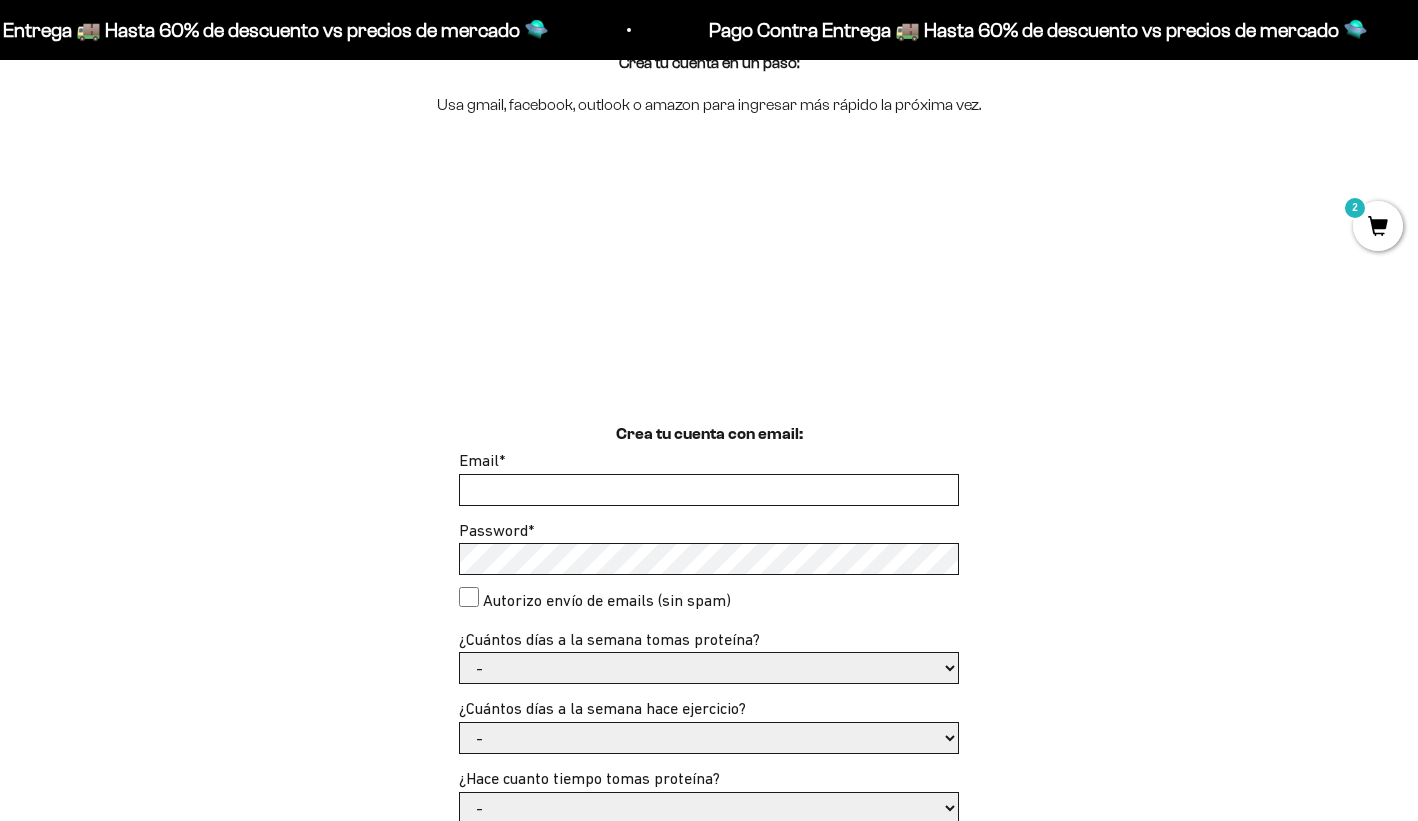 scroll, scrollTop: 265, scrollLeft: 0, axis: vertical 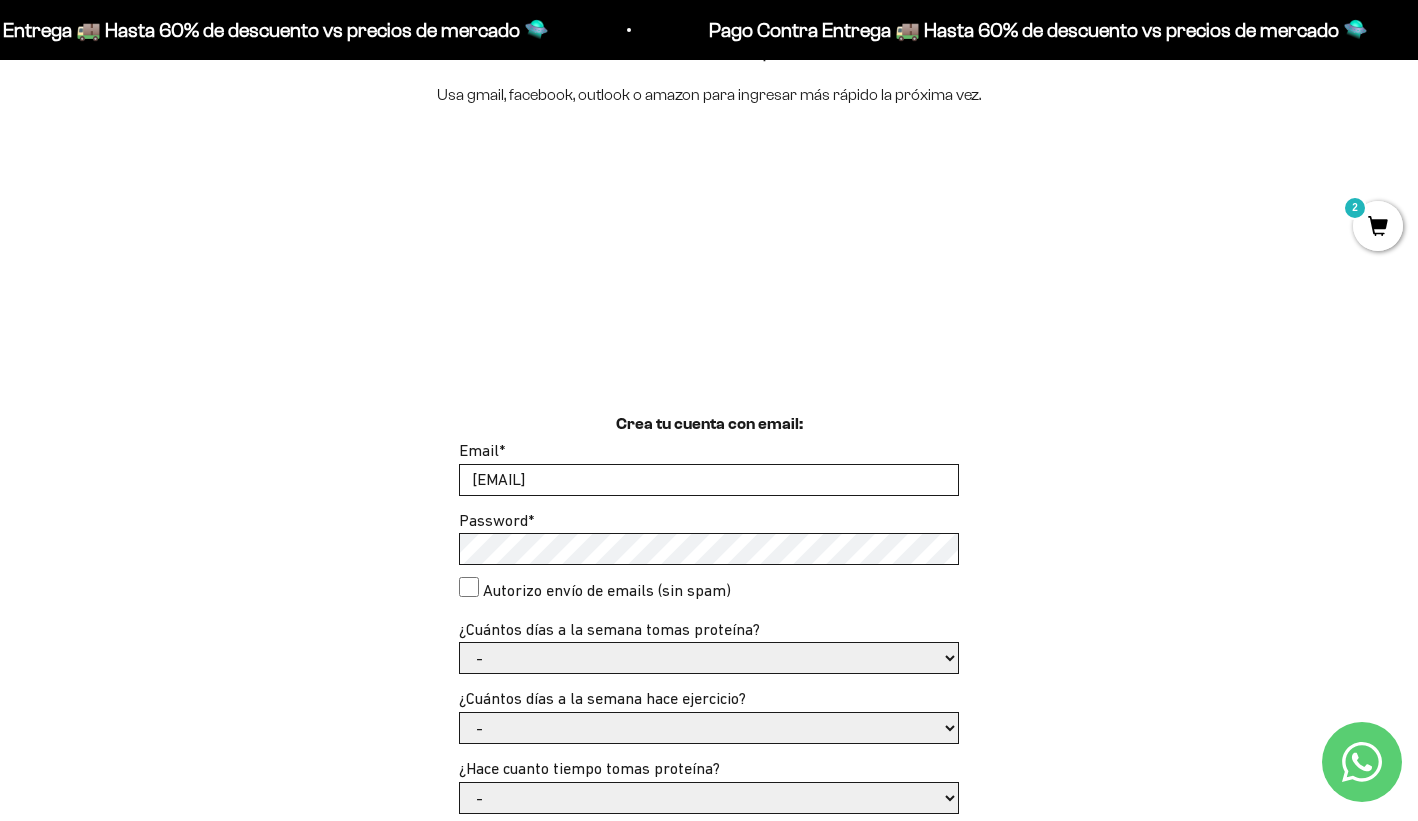 type on "tuti_ese@hotmail.com" 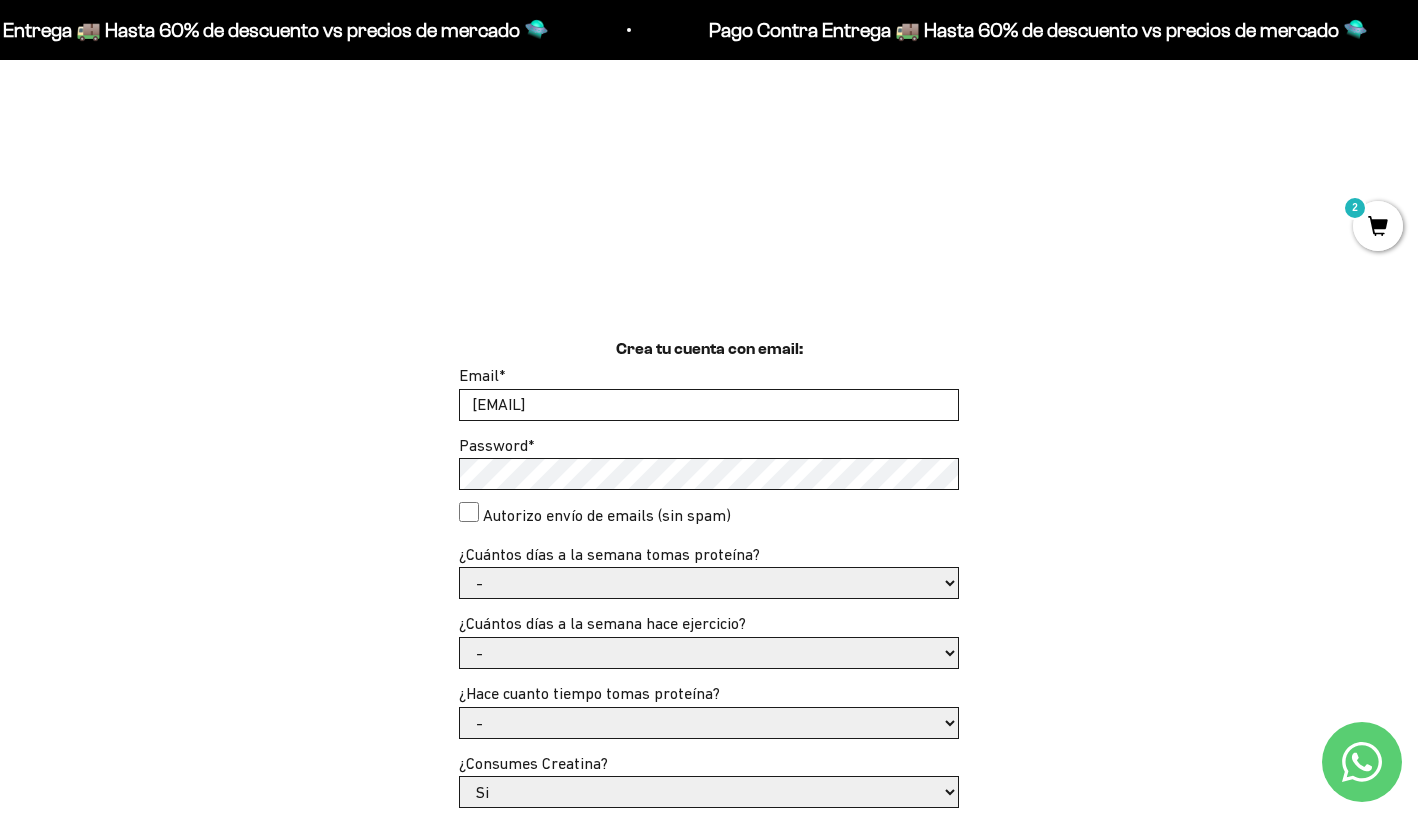 scroll, scrollTop: 368, scrollLeft: 0, axis: vertical 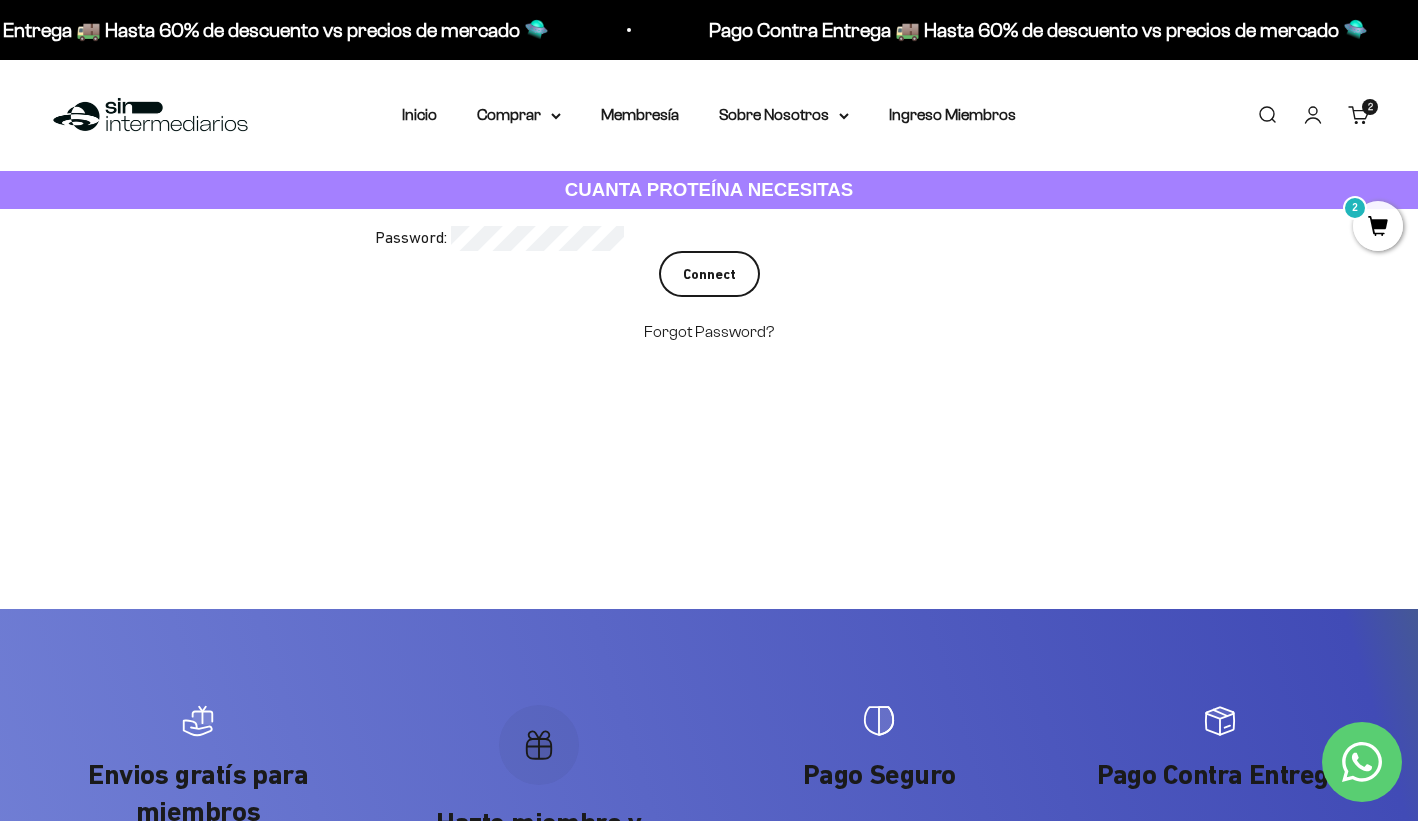 click on "Connect" at bounding box center [709, 274] 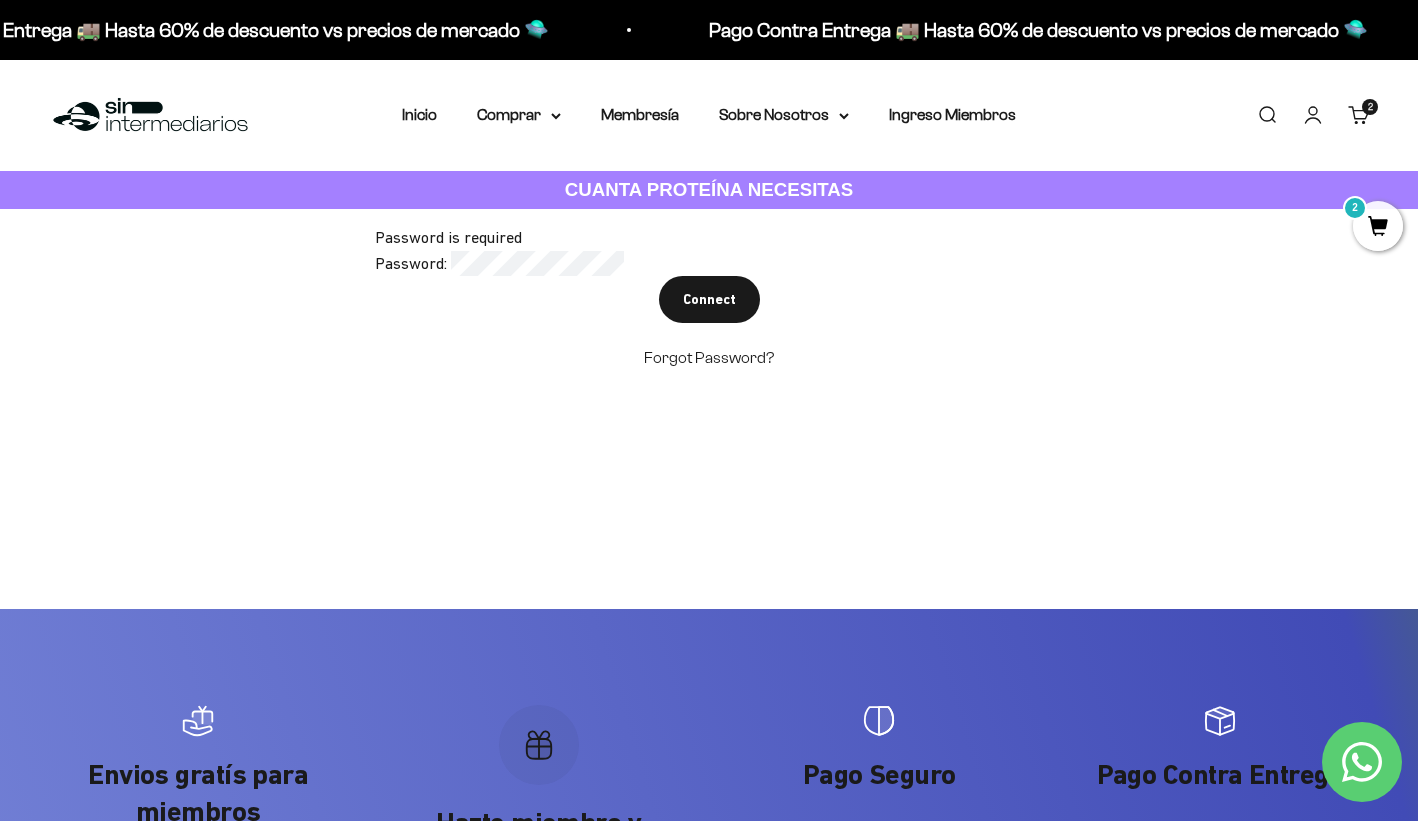 click on "Password is required" at bounding box center [709, 238] 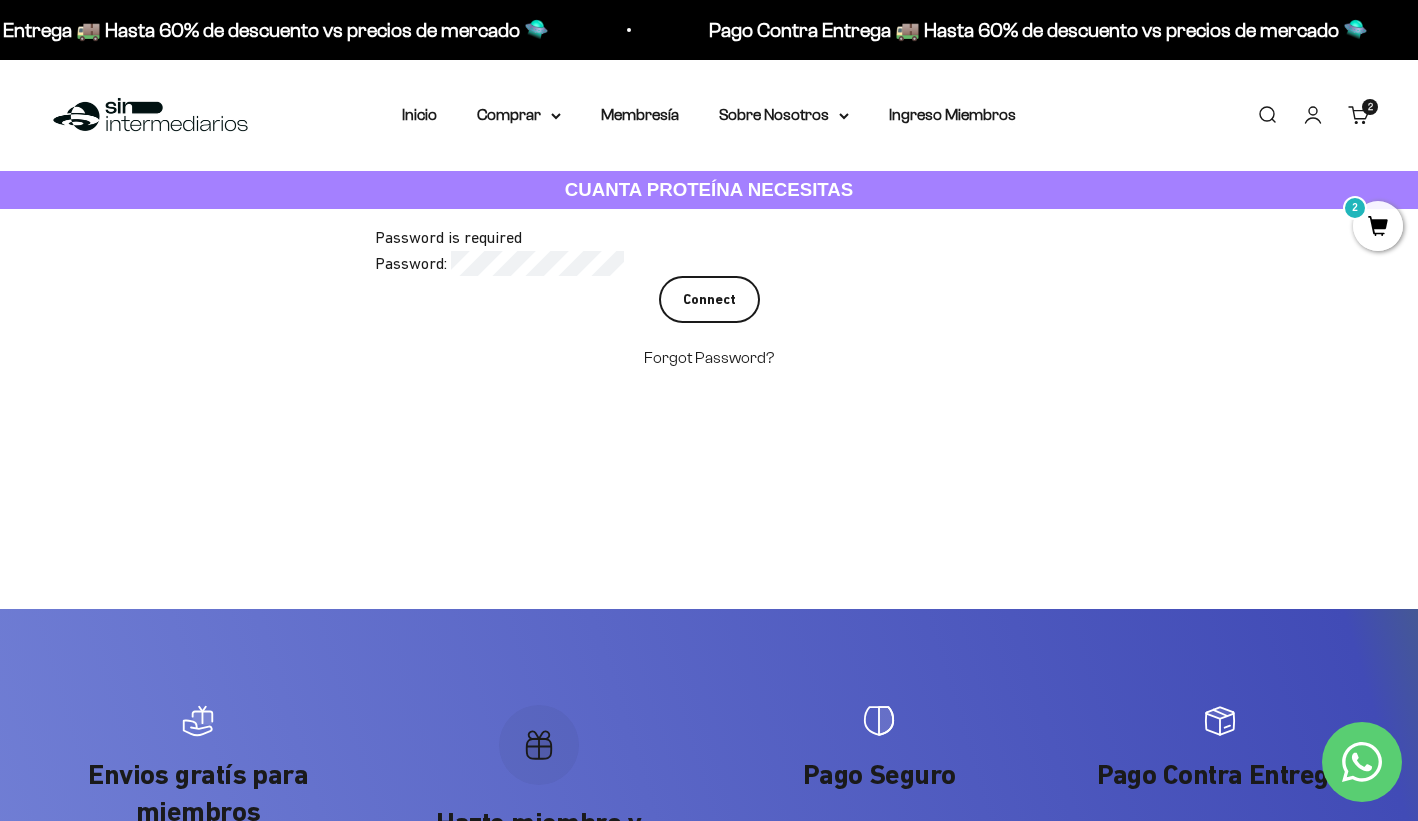 click on "Connect" at bounding box center [709, 299] 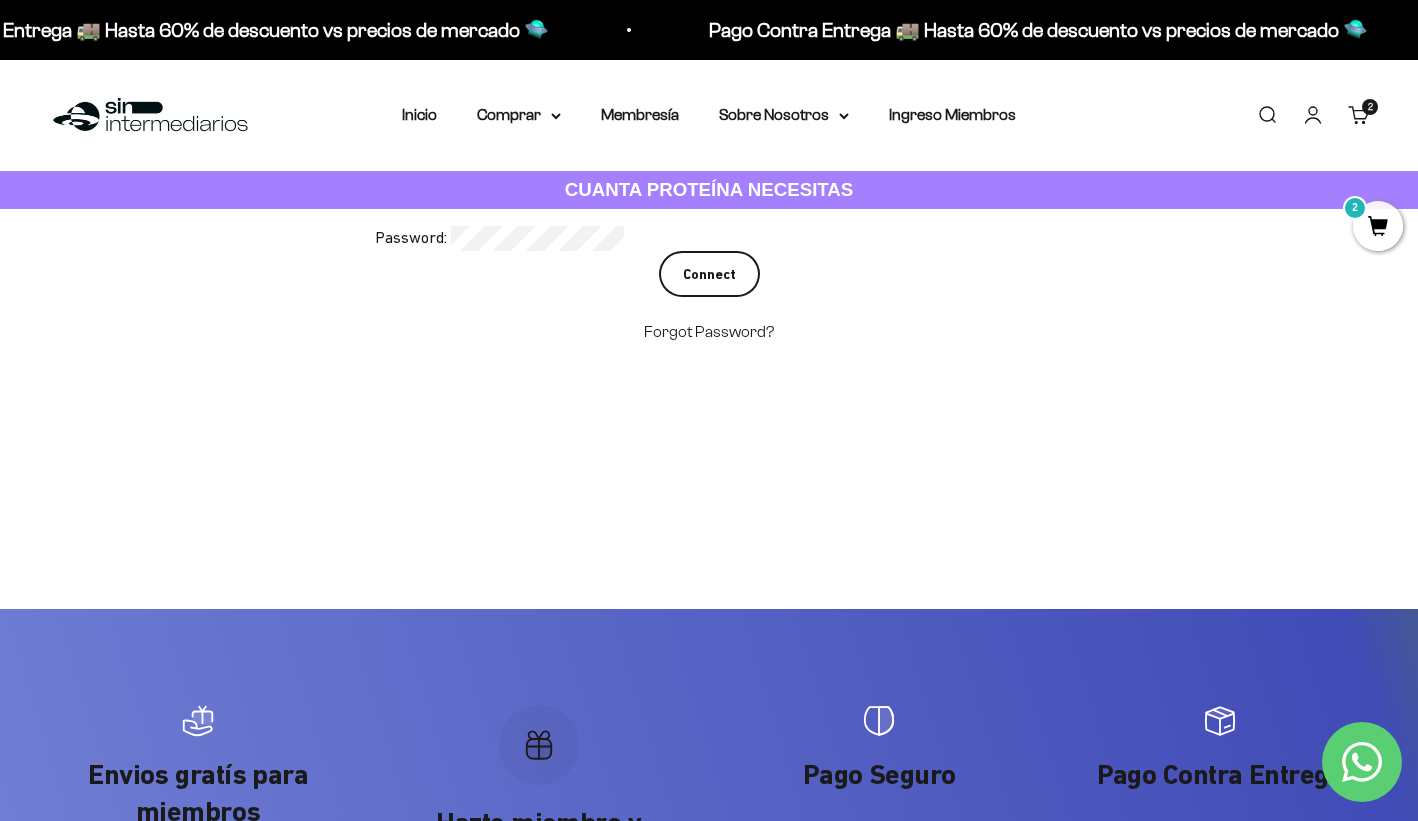 click on "Connect" at bounding box center (709, 274) 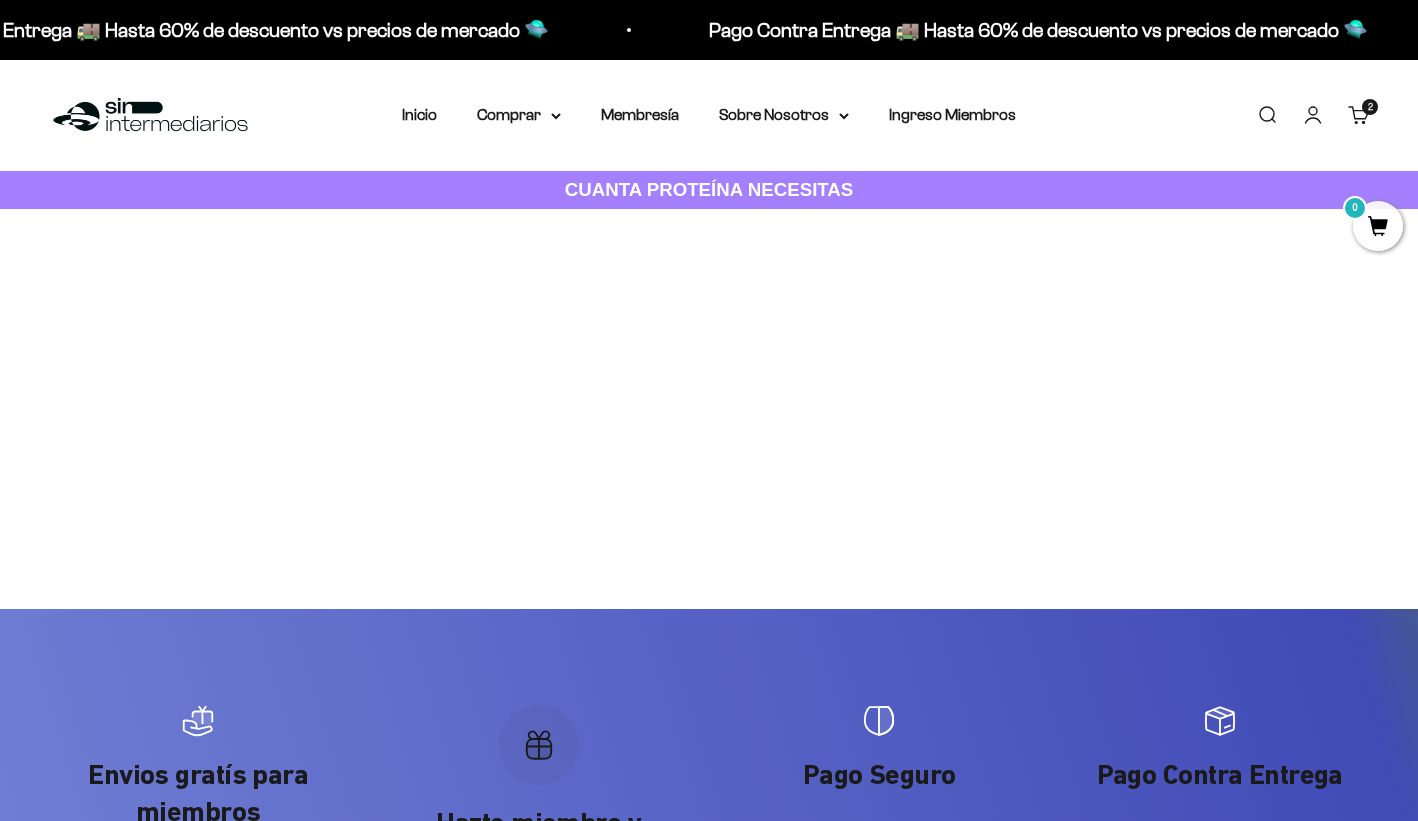 scroll, scrollTop: 0, scrollLeft: 0, axis: both 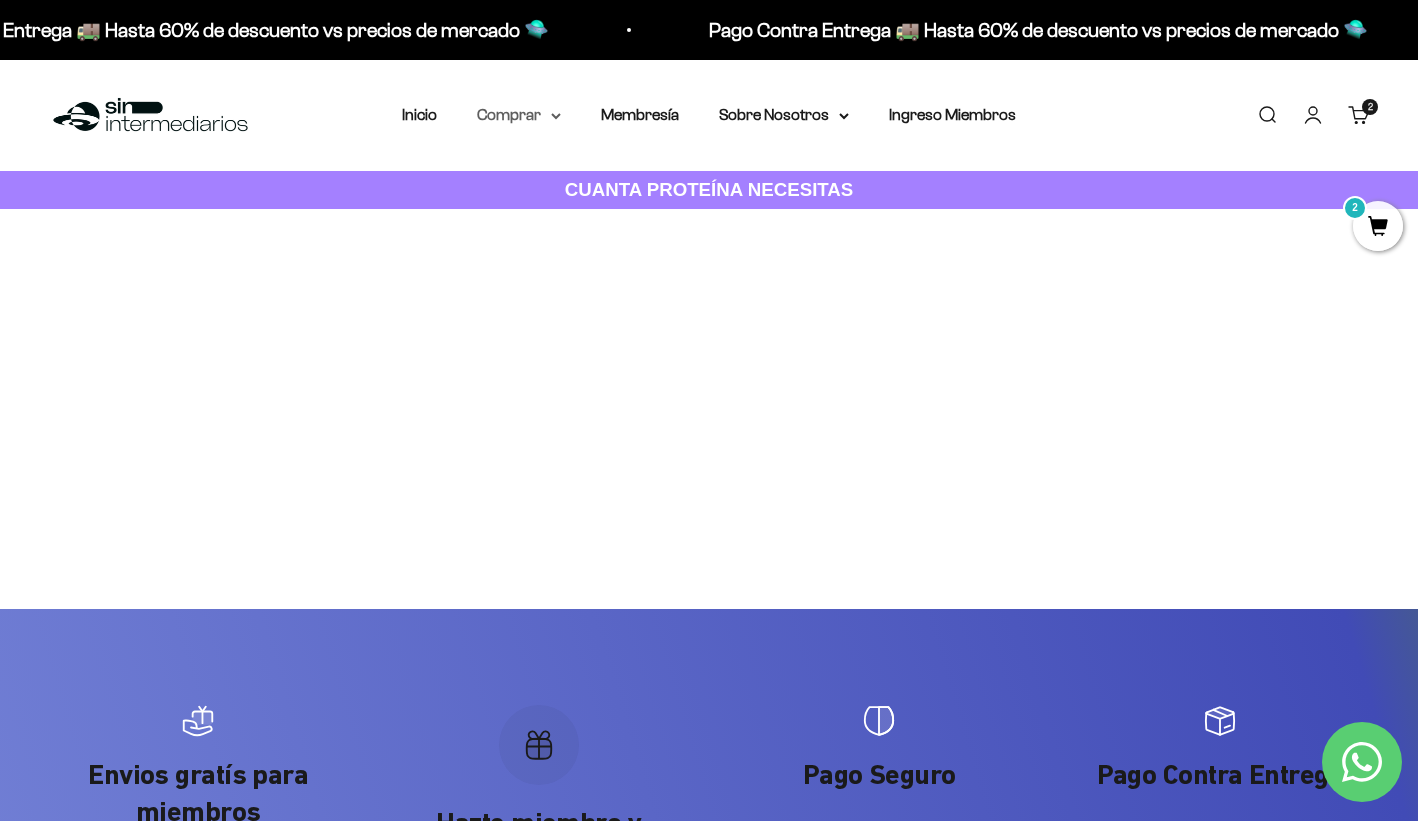 click on "Comprar" at bounding box center [519, 115] 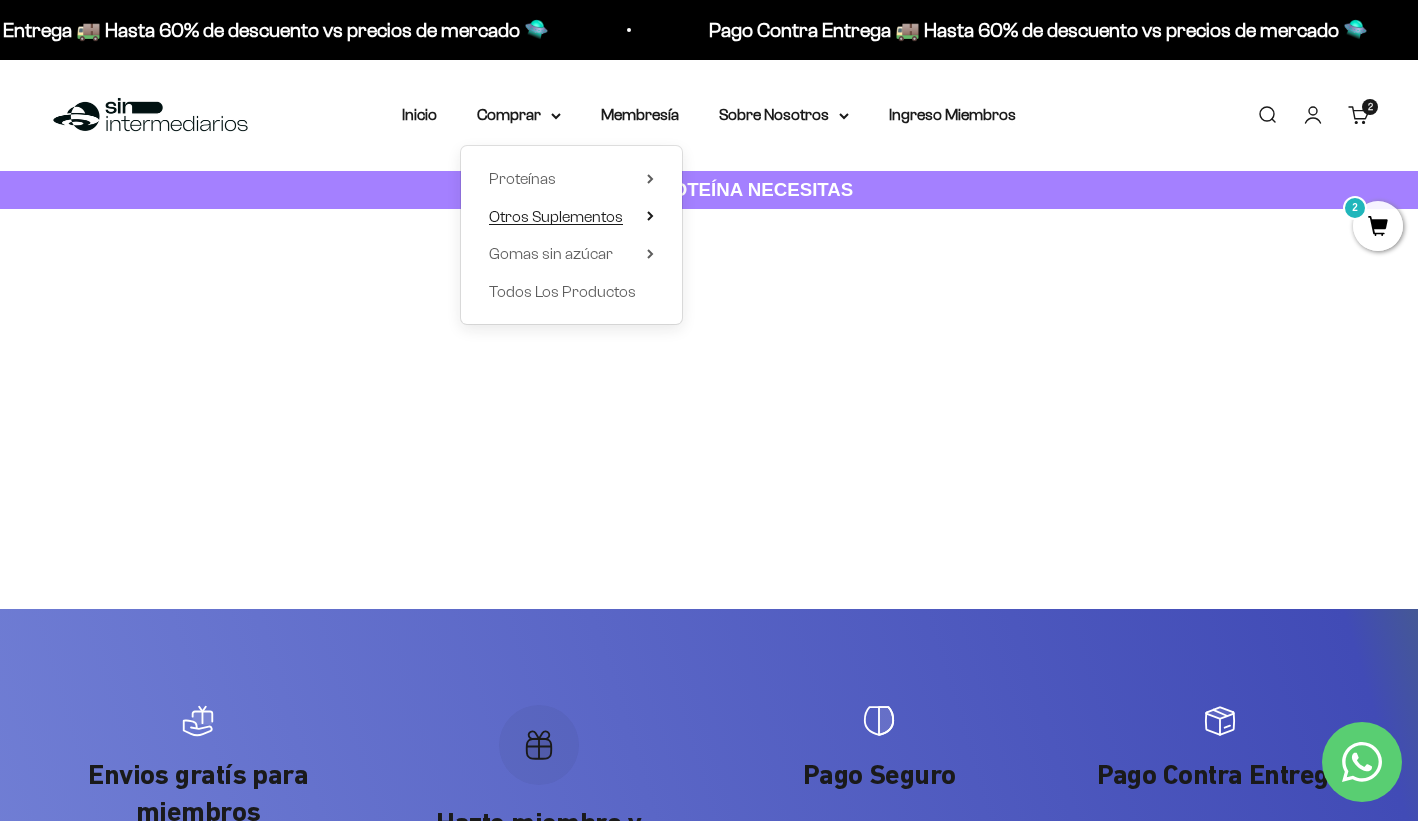 click on "Otros Suplementos" at bounding box center (556, 216) 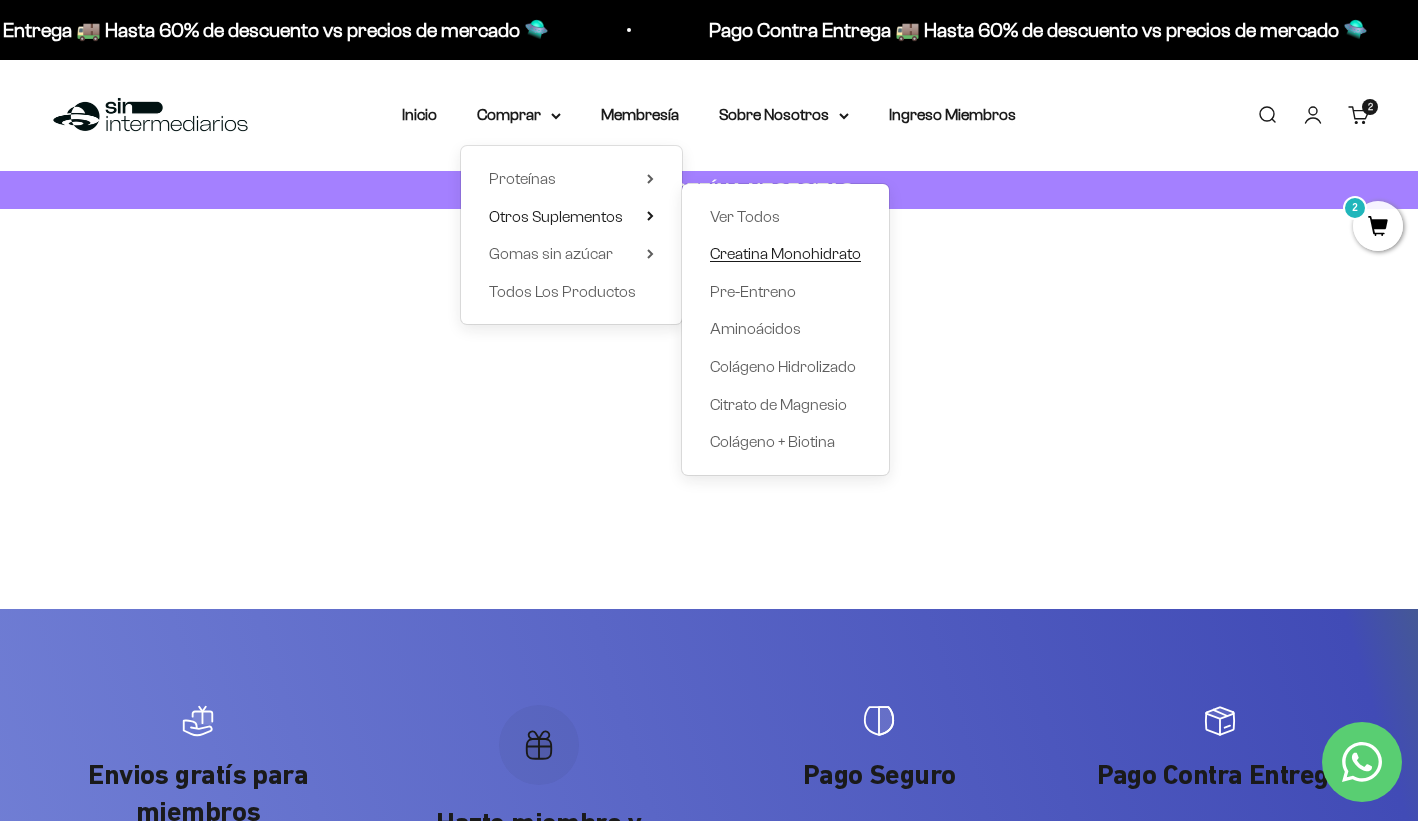 click on "Creatina Monohidrato" at bounding box center (785, 253) 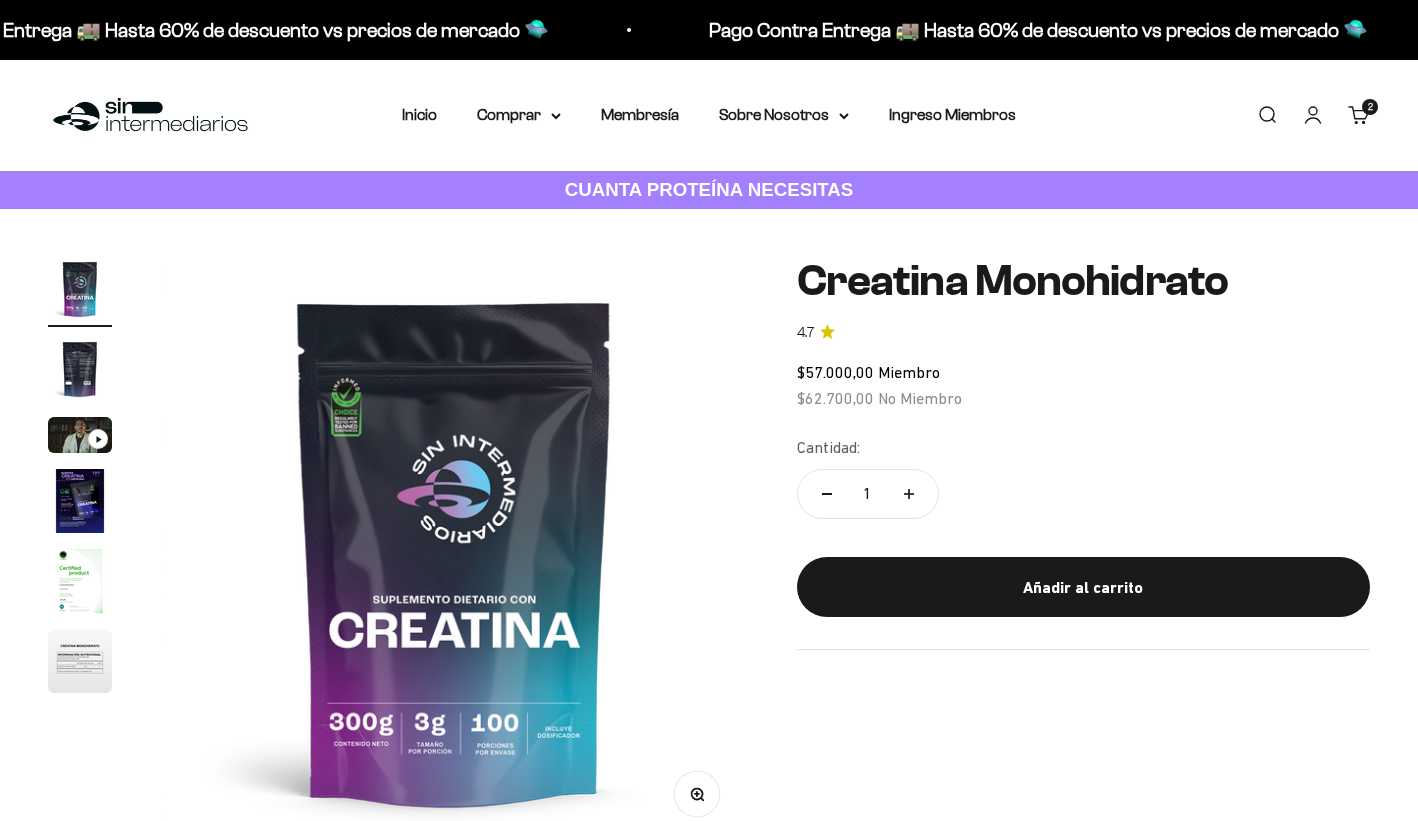 scroll, scrollTop: 0, scrollLeft: 0, axis: both 